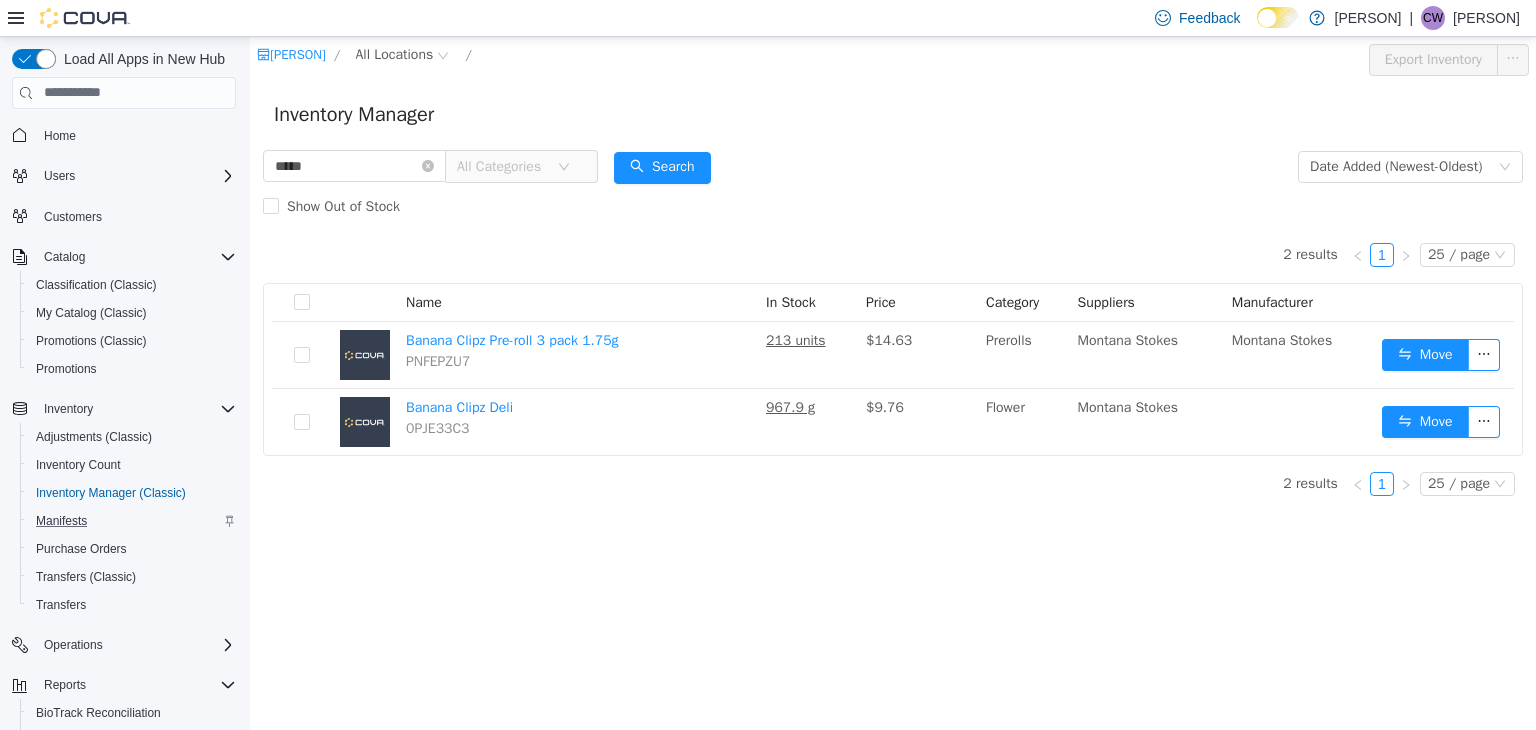 scroll, scrollTop: 0, scrollLeft: 0, axis: both 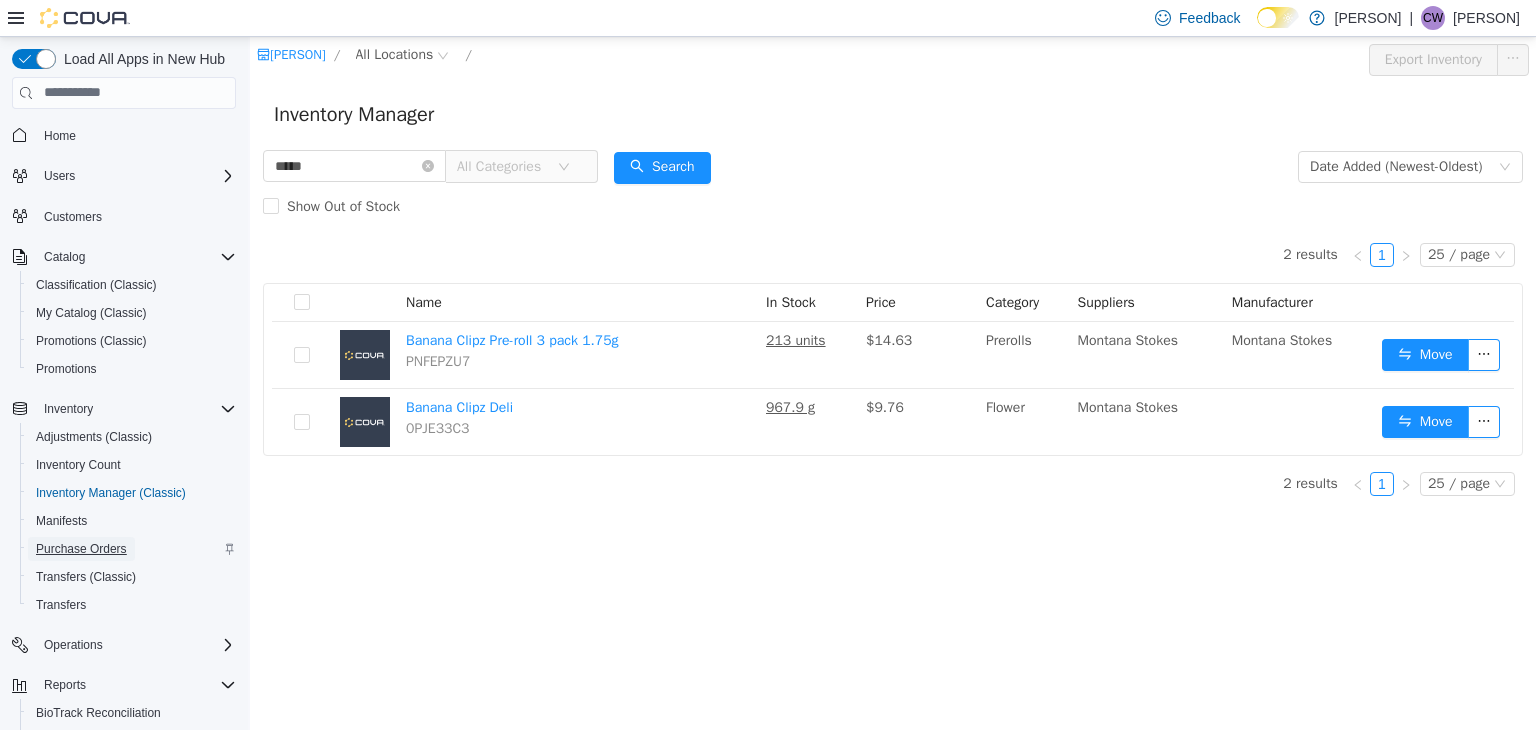 click on "Purchase Orders" at bounding box center [81, 549] 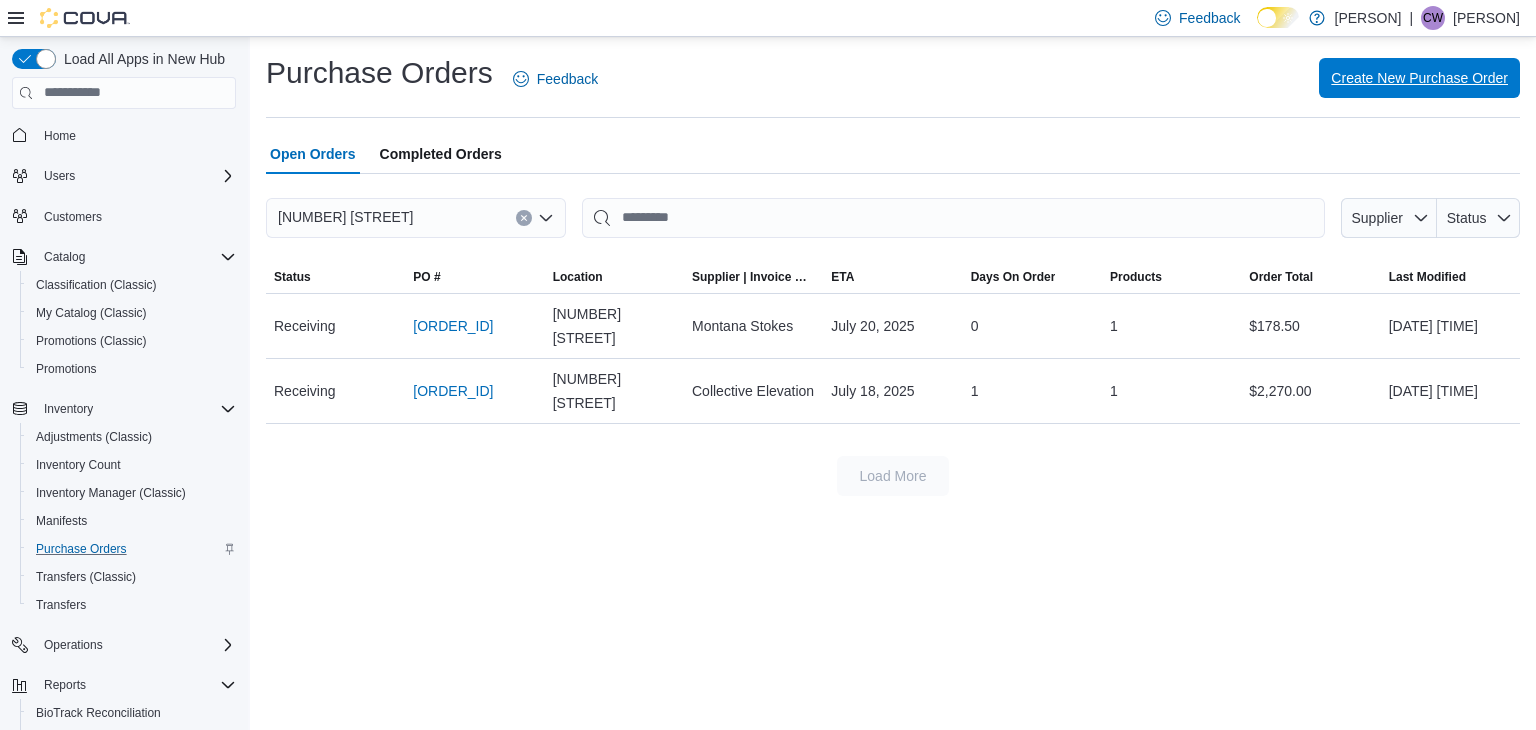 click on "Create New Purchase Order" at bounding box center [1419, 78] 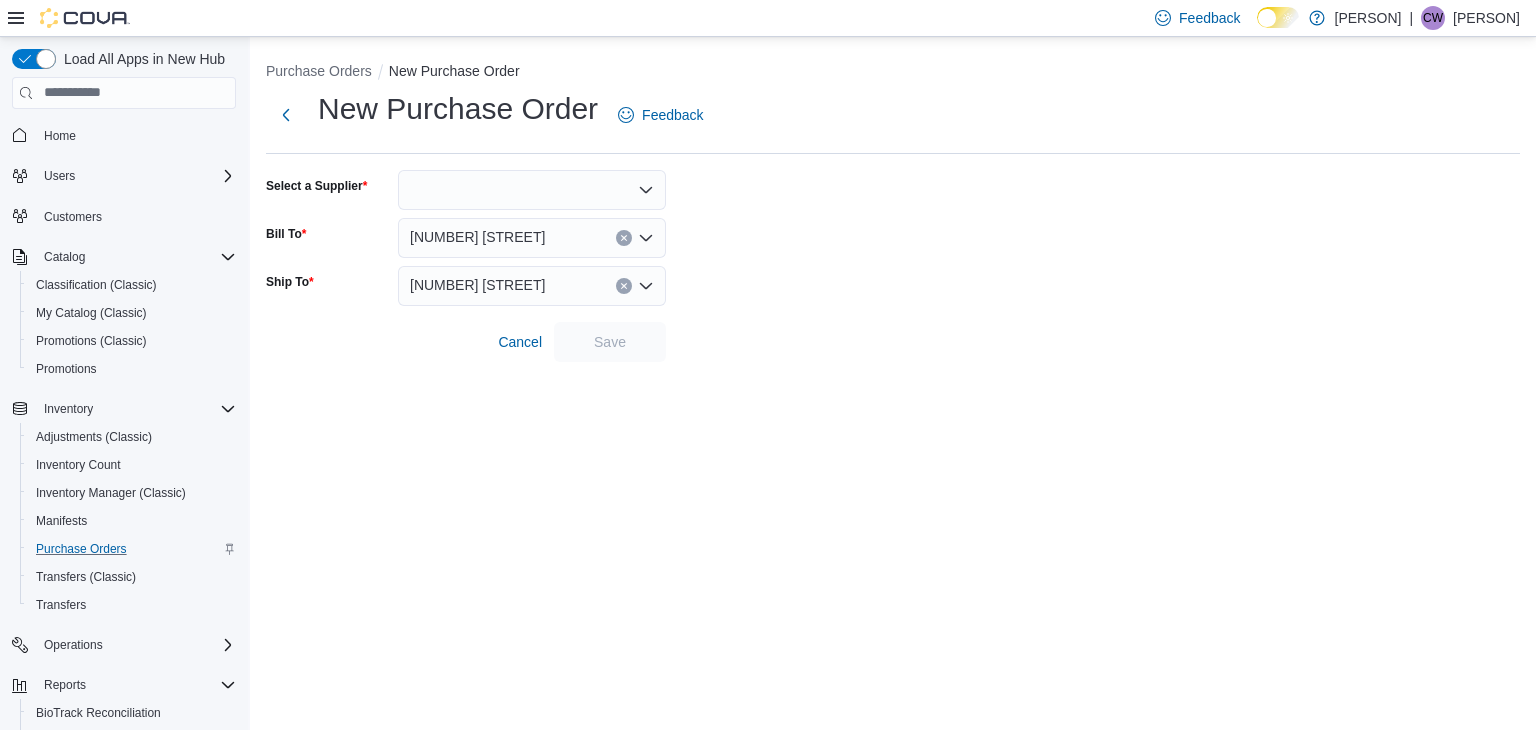 click at bounding box center (532, 190) 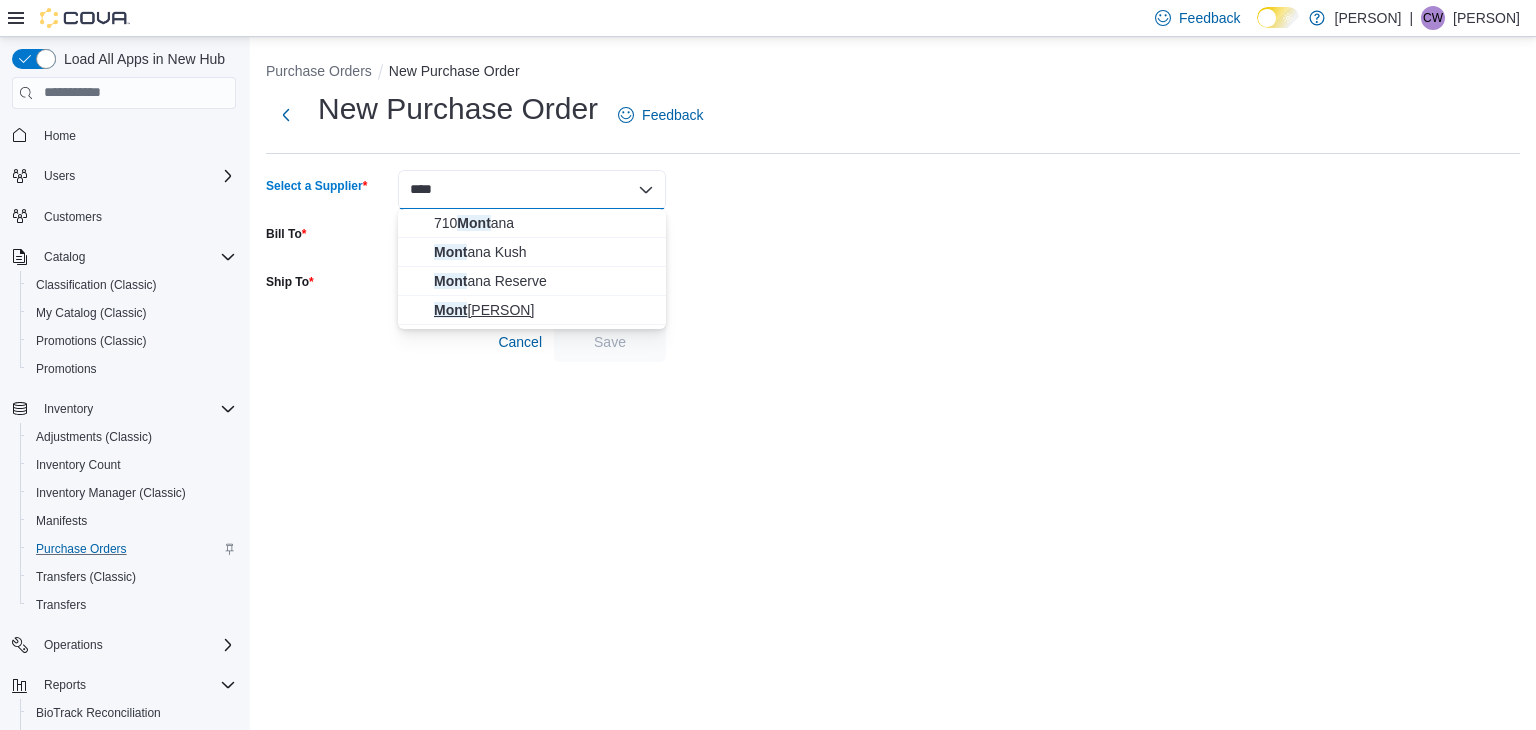 type on "****" 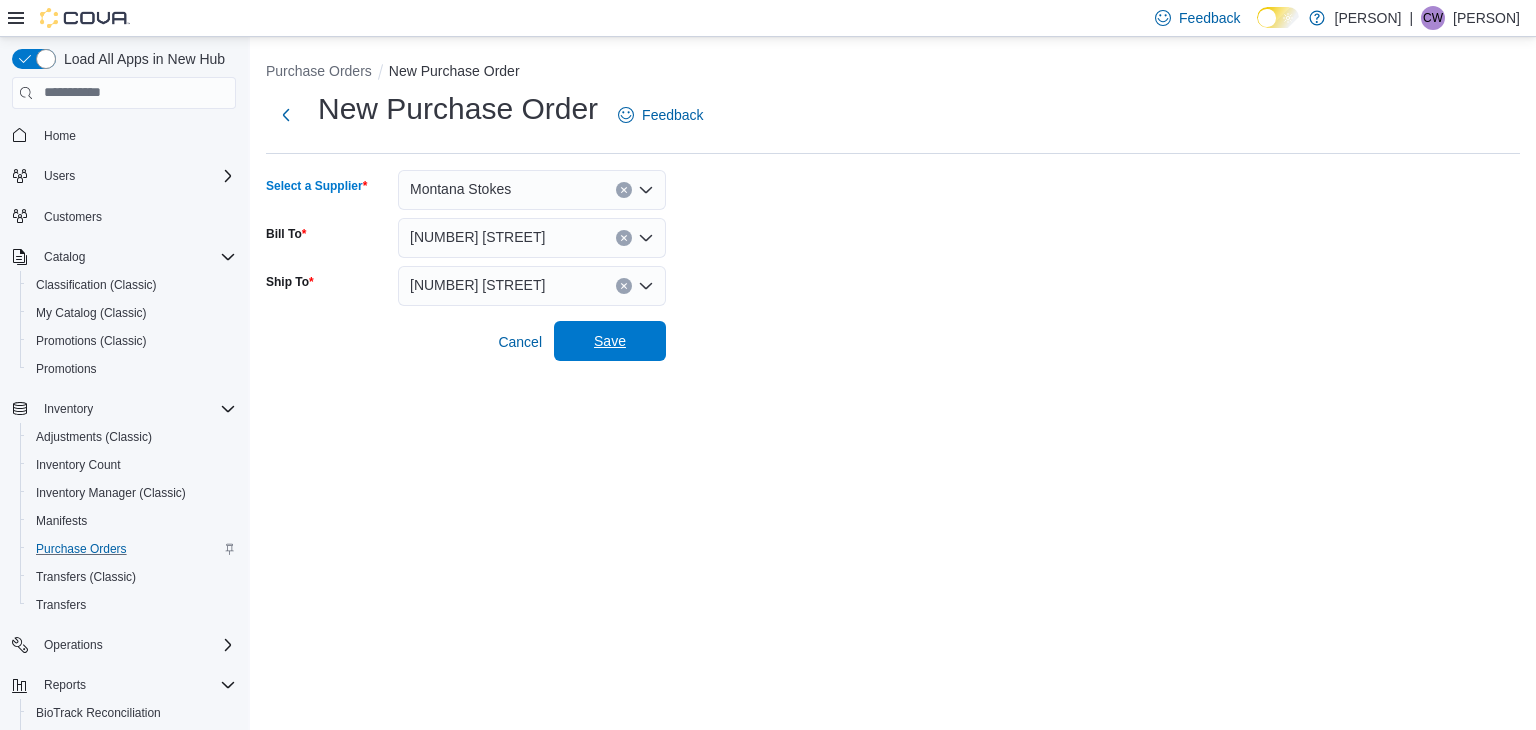click on "Save" at bounding box center [610, 341] 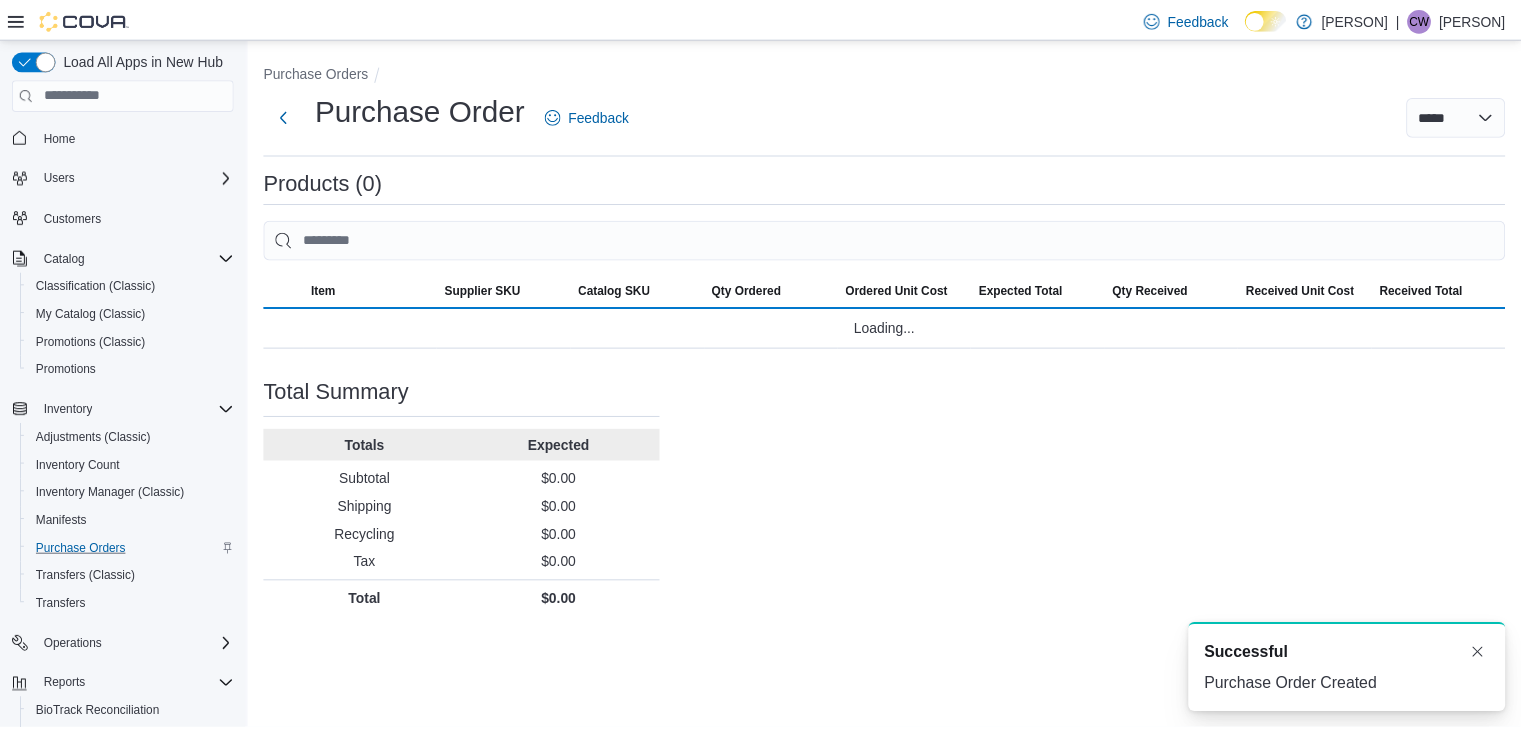 scroll, scrollTop: 0, scrollLeft: 0, axis: both 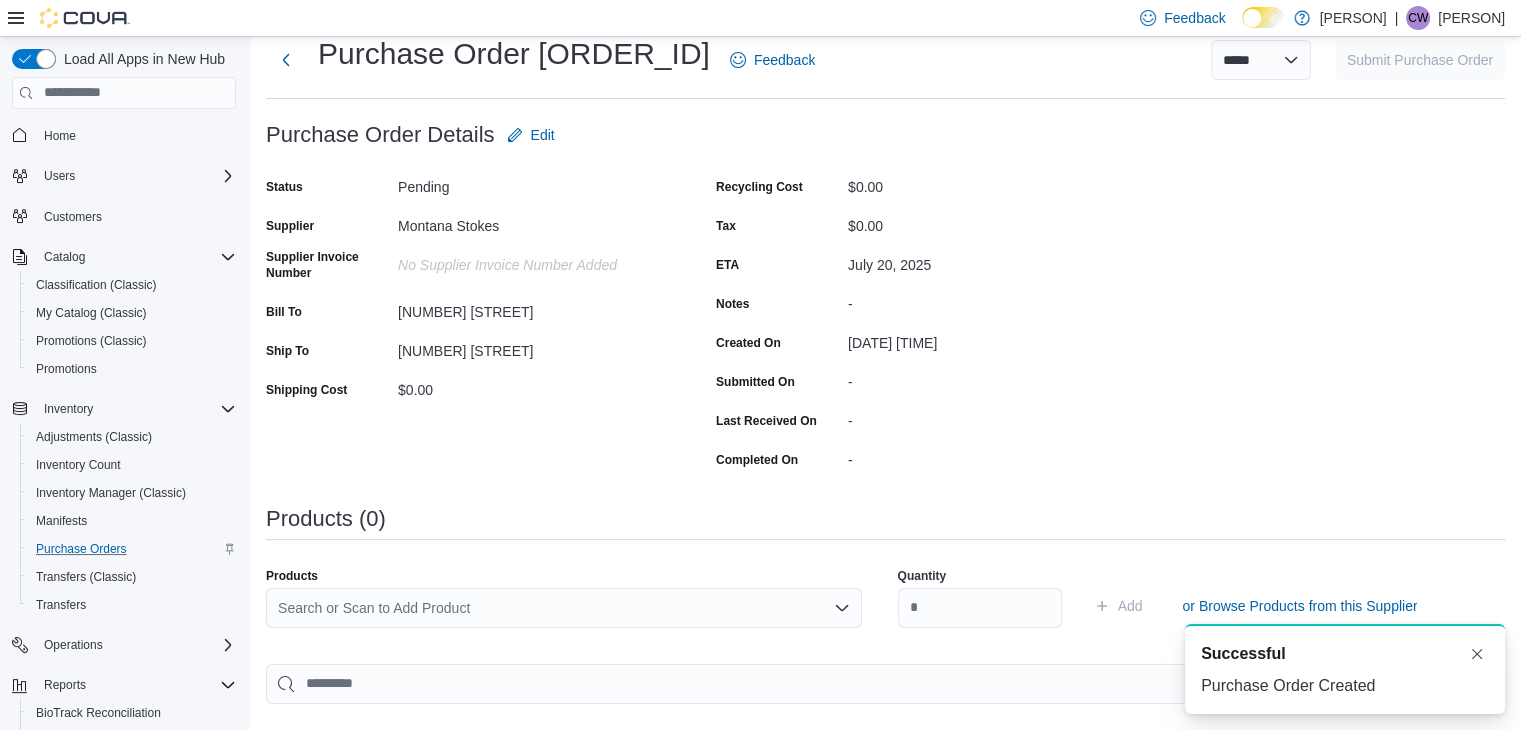 click on "Search or Scan to Add Product" at bounding box center [564, 616] 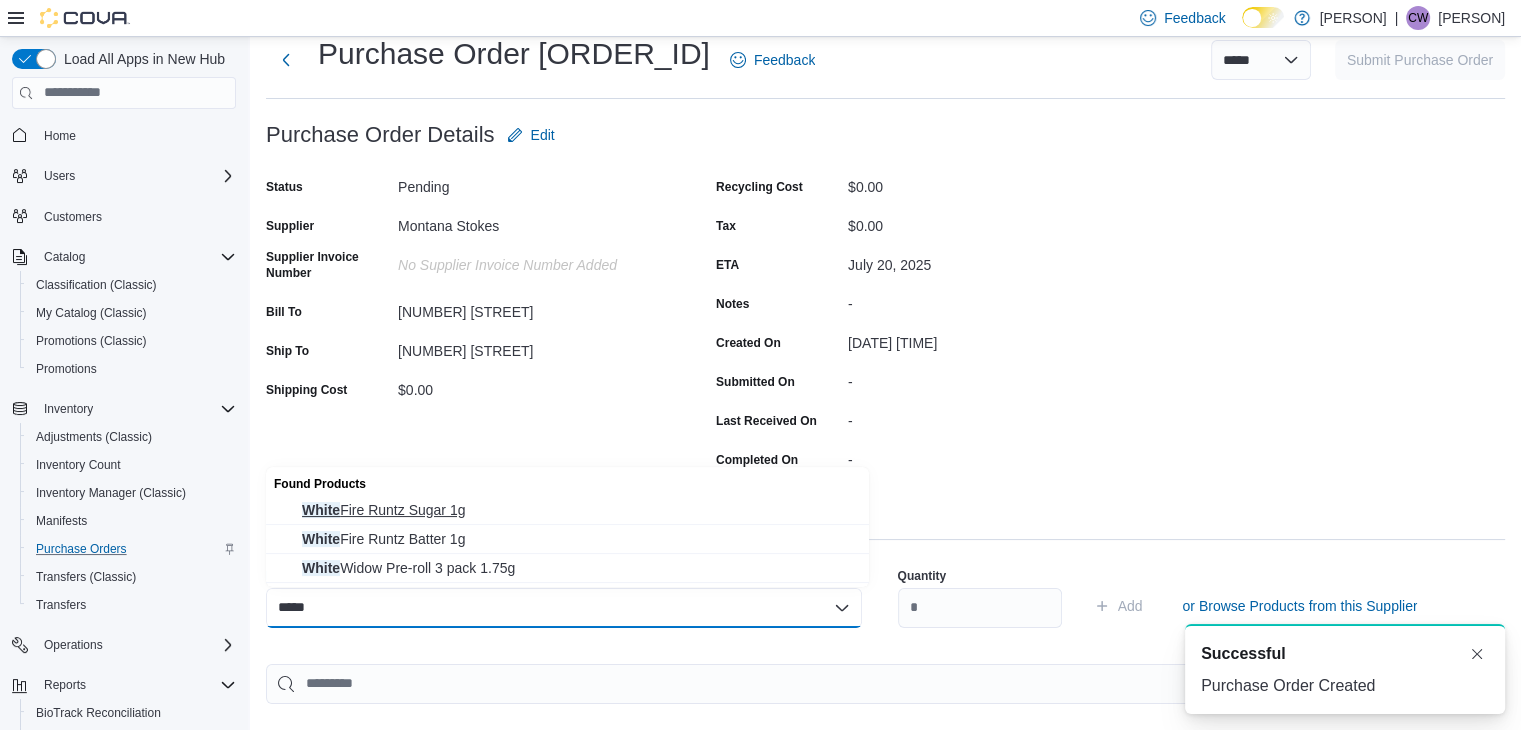 type on "*****" 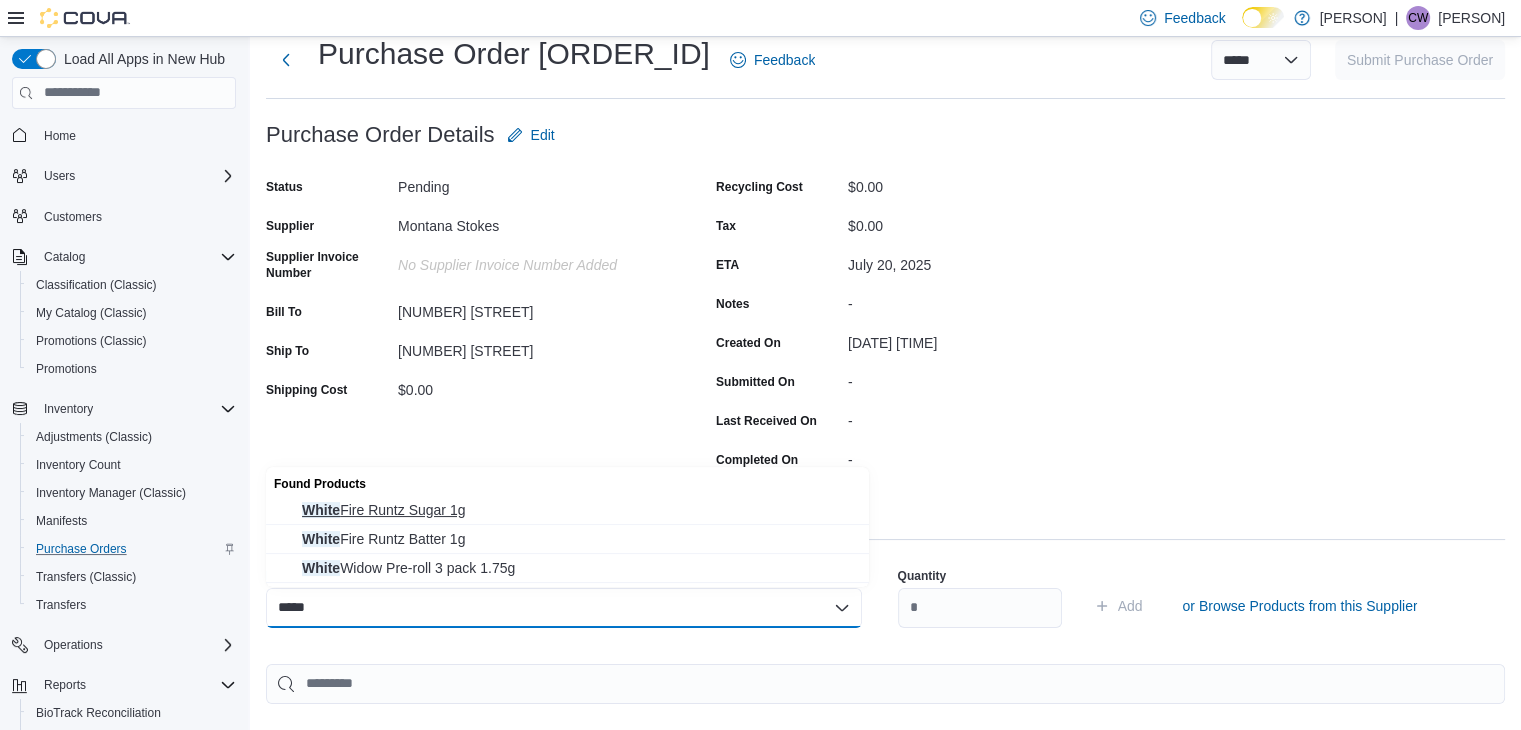 click on "White  Fire Runtz Sugar 1g" at bounding box center [579, 510] 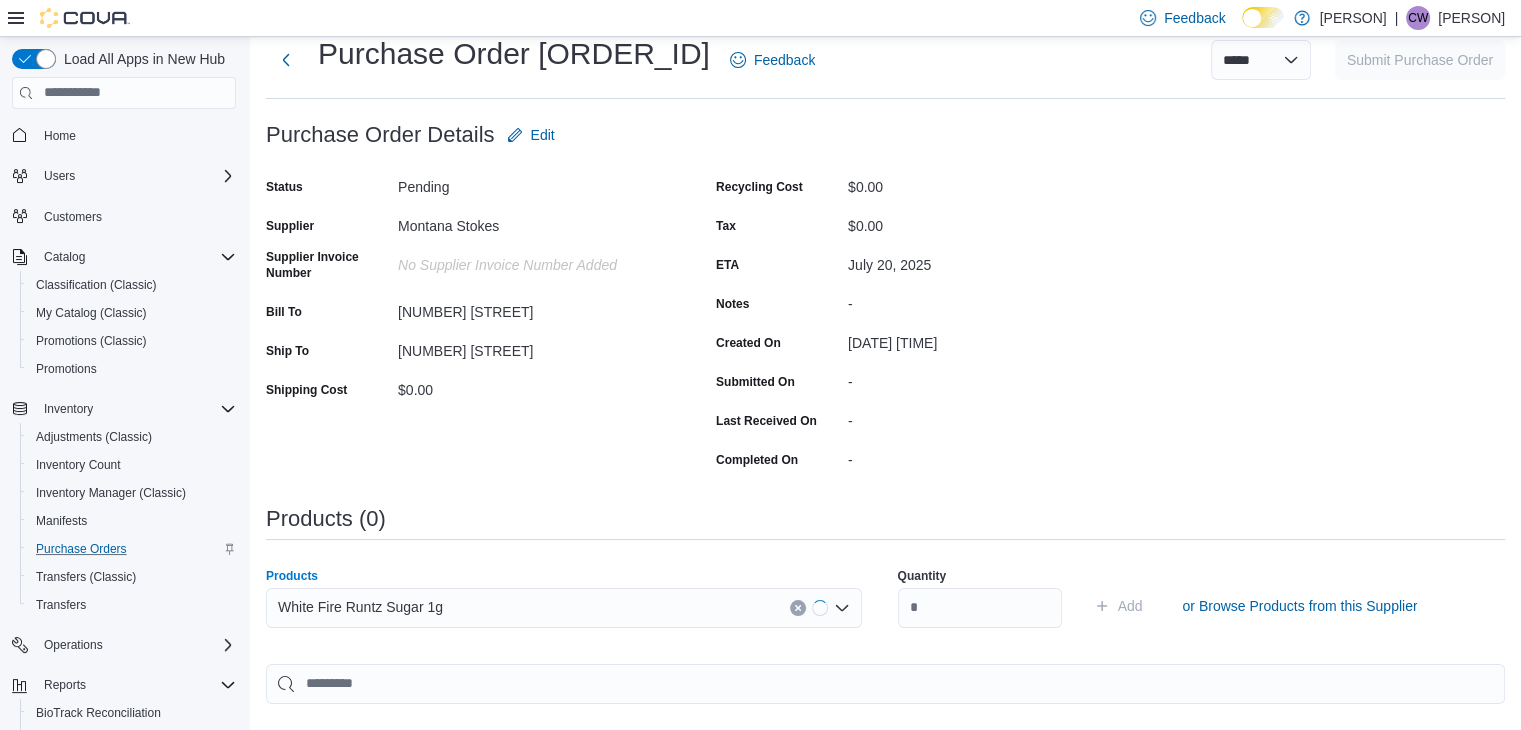 click on "Purchase Order: [ORDER_ID] Feedback Purchase Order Details   Edit Status Pending Supplier [PERSON] Supplier Invoice Number No Supplier Invoice Number added Bill To [NUMBER] [STREET] Ship To [NUMBER] [STREET] Shipping Cost $0.00 Recycling Cost $0.00 Tax $0.00 ETA [DATE] Notes - Created On [DATE] [TIME] Submitted On - Last Received On - Completed On - Products (0)     Products White Fire Runtz Sugar 1g Combo box. Selected. White Fire Runtz Sugar 1g. Press Backspace to delete White Fire Runtz Sugar 1g. Combo box input. Search or Scan to Add Product. Type some text or, to display a list of choices, press Down Arrow. To exit the list of choices, press Escape. Quantity  Add or Browse Products from this Supplier Sorting Item Supplier SKU Catalog SKU Unit Qty Unit Cost Total No products added  Total Summary   Totals Subtotal $0.00 Shipping $0.00 Recycling $0.00 Tax $0.00 Total $0.00" at bounding box center [885, 589] 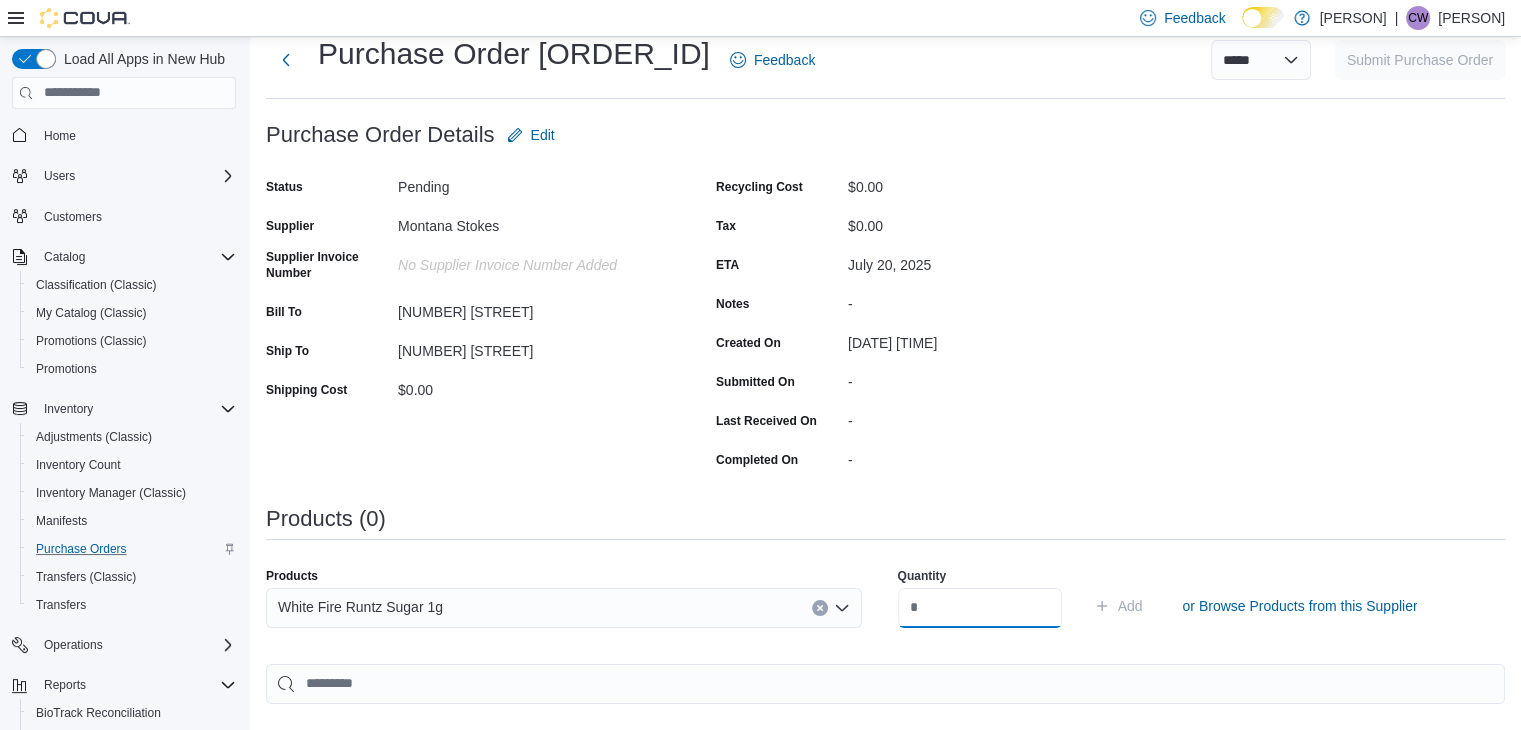 click at bounding box center (980, 608) 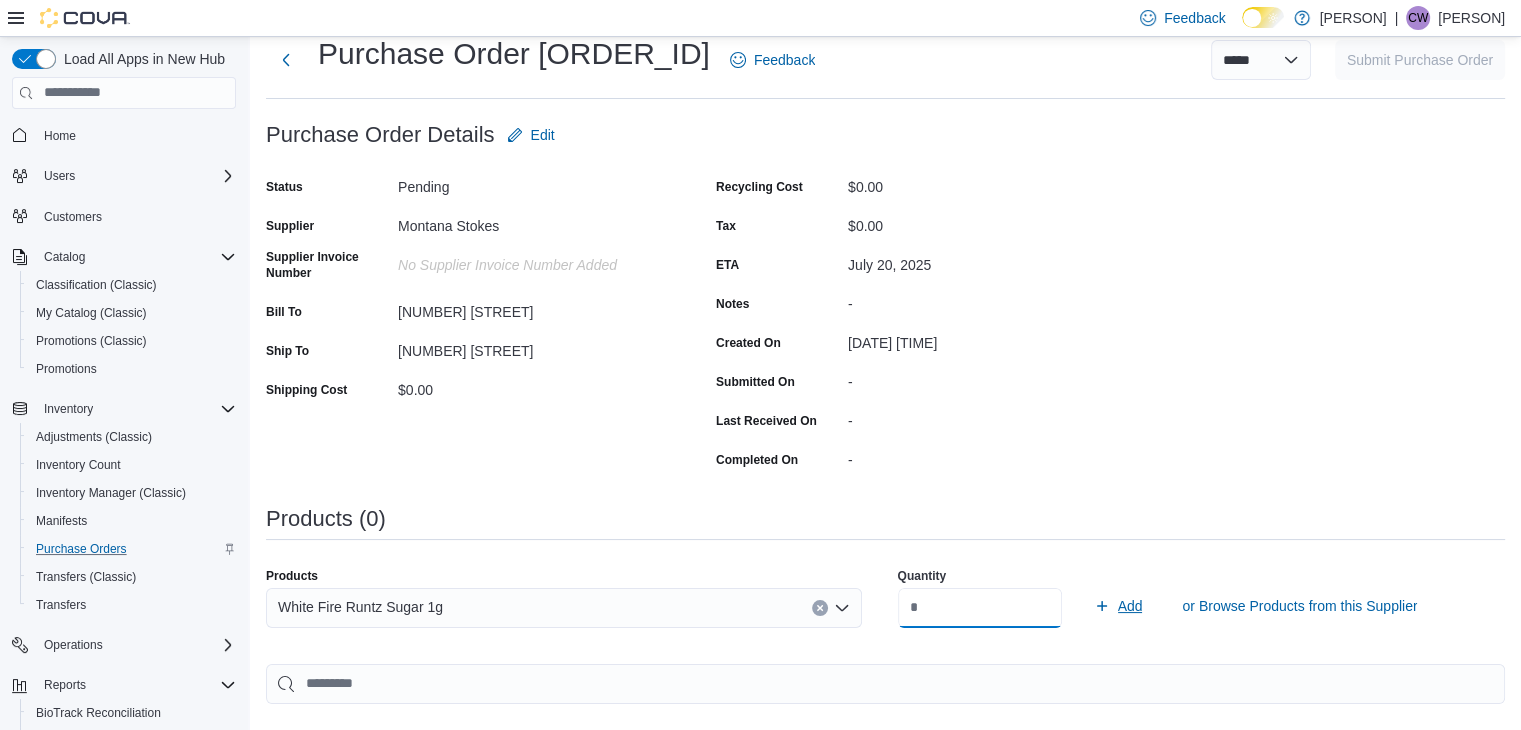 type on "**" 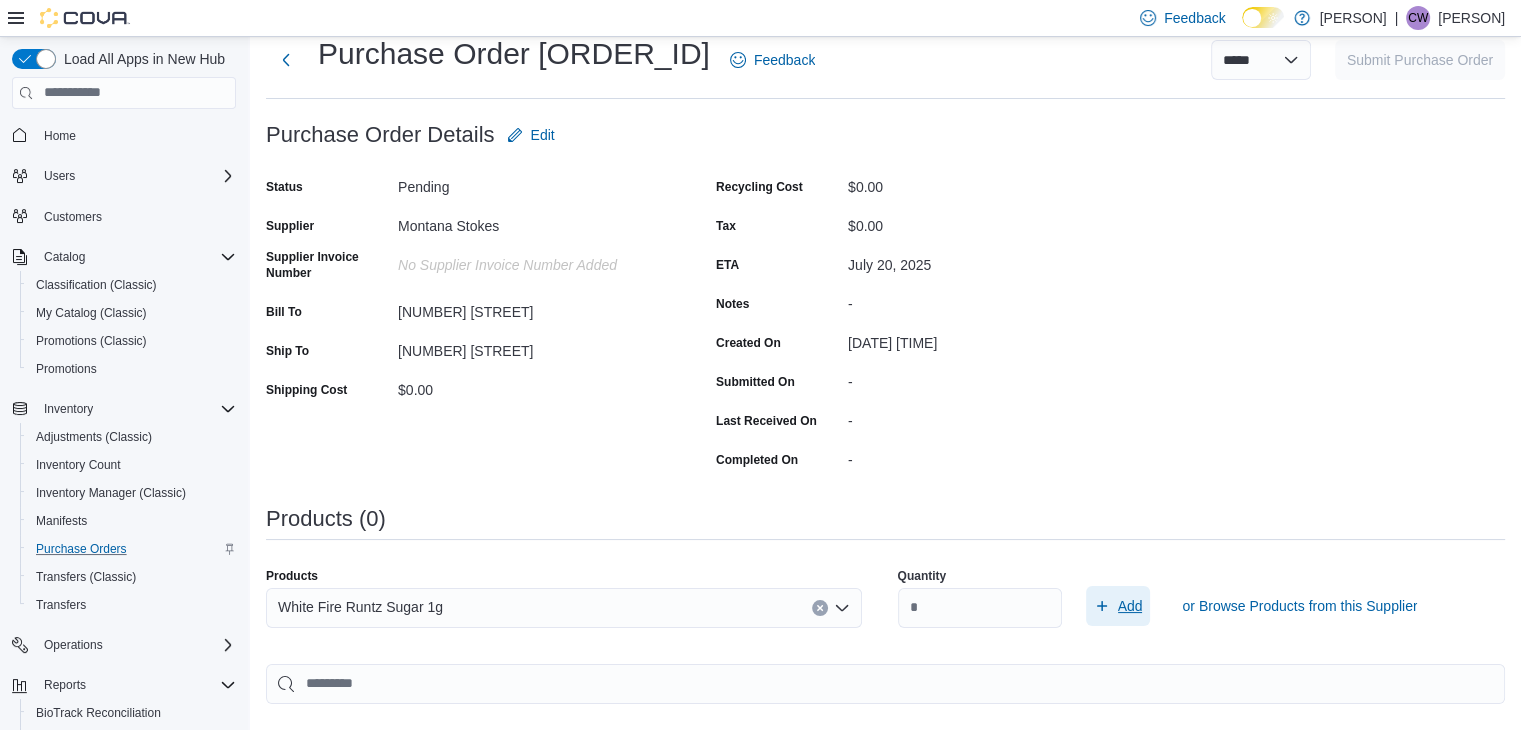 click 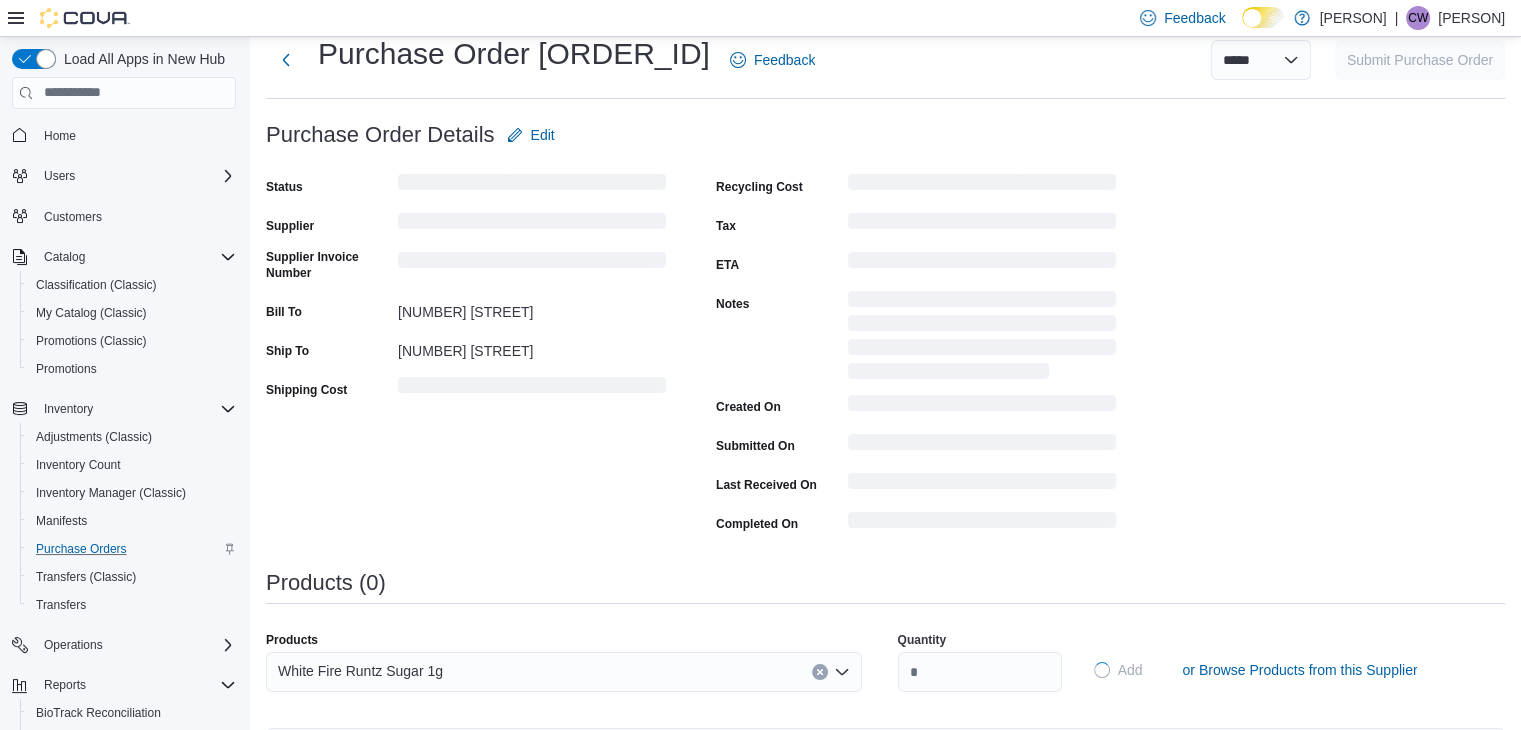 type 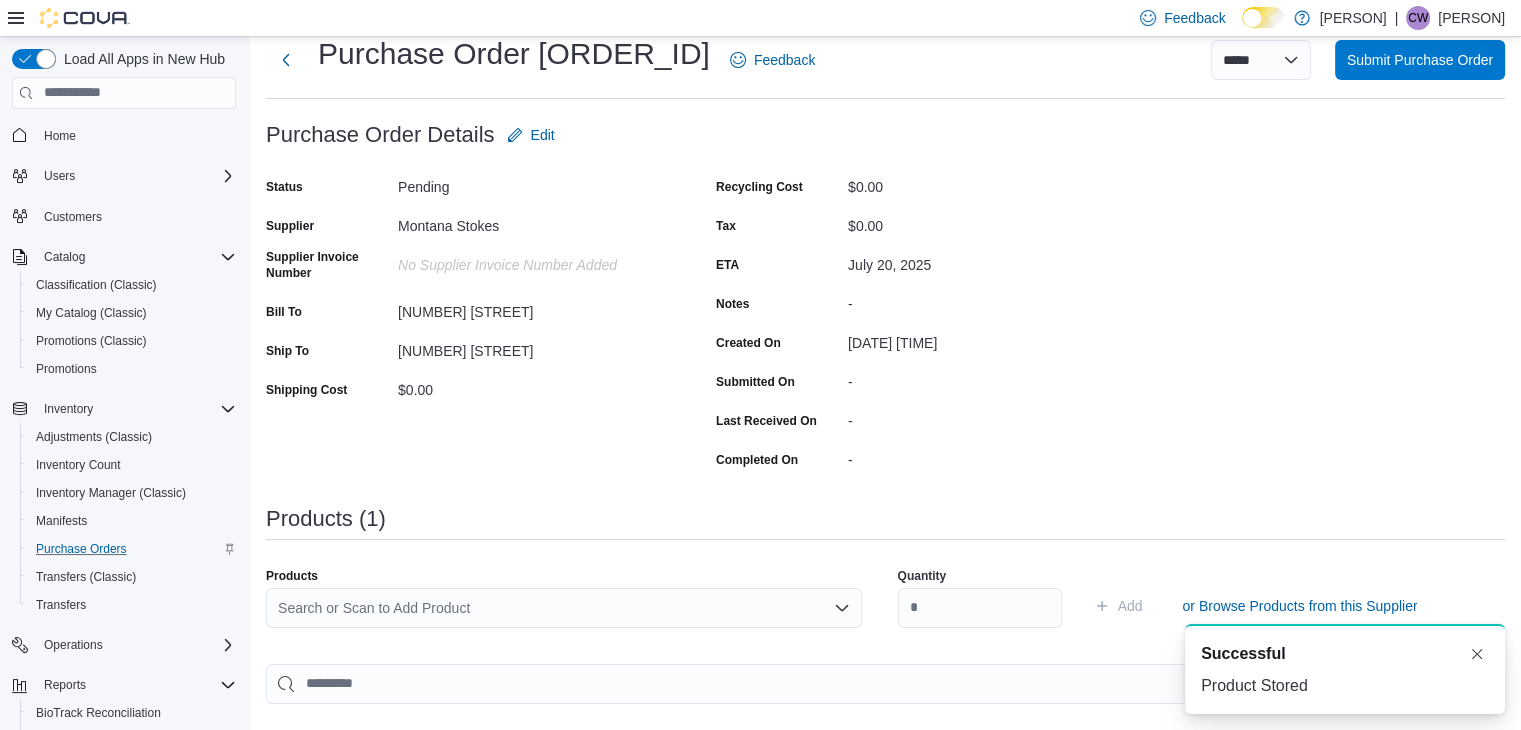 scroll, scrollTop: 0, scrollLeft: 0, axis: both 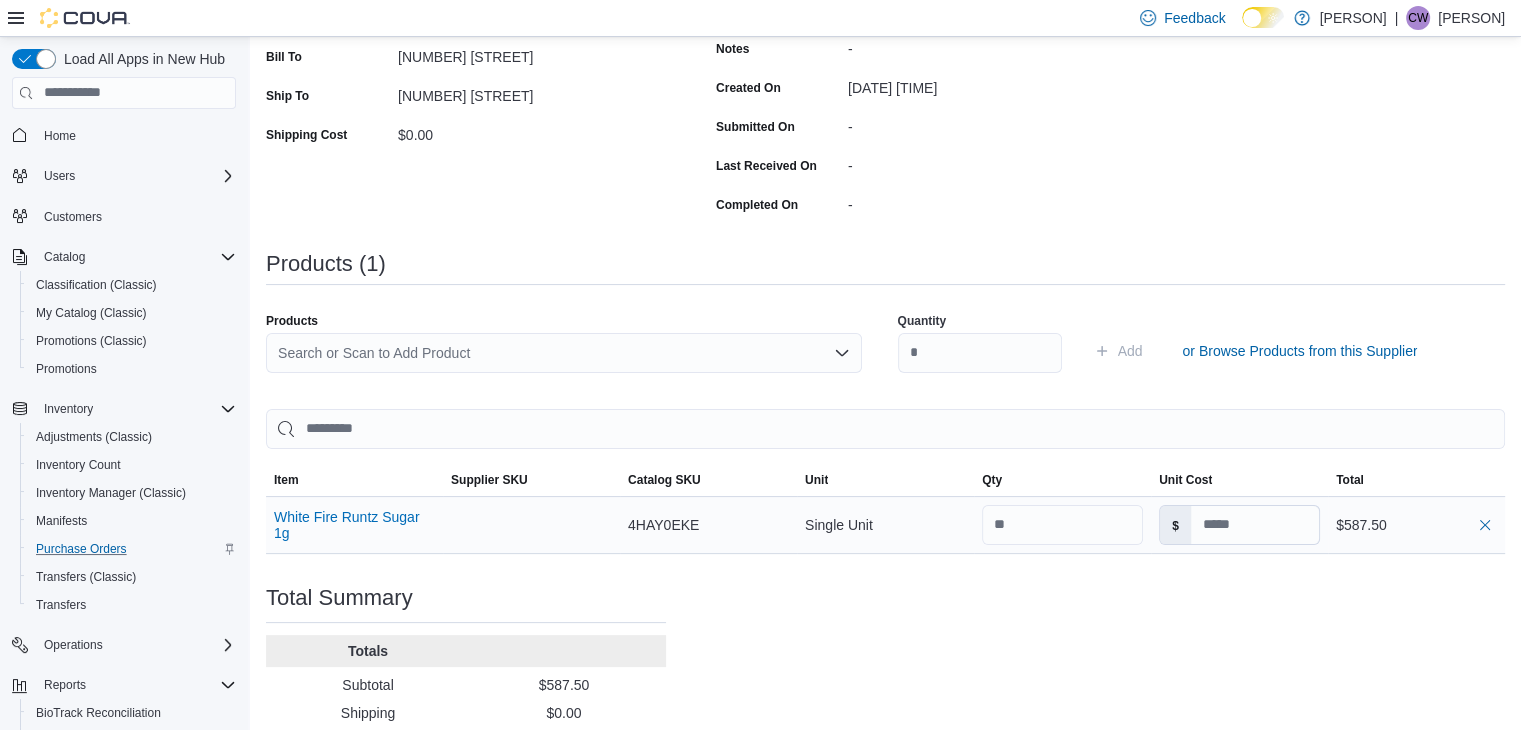 click on "$" at bounding box center [1239, 525] 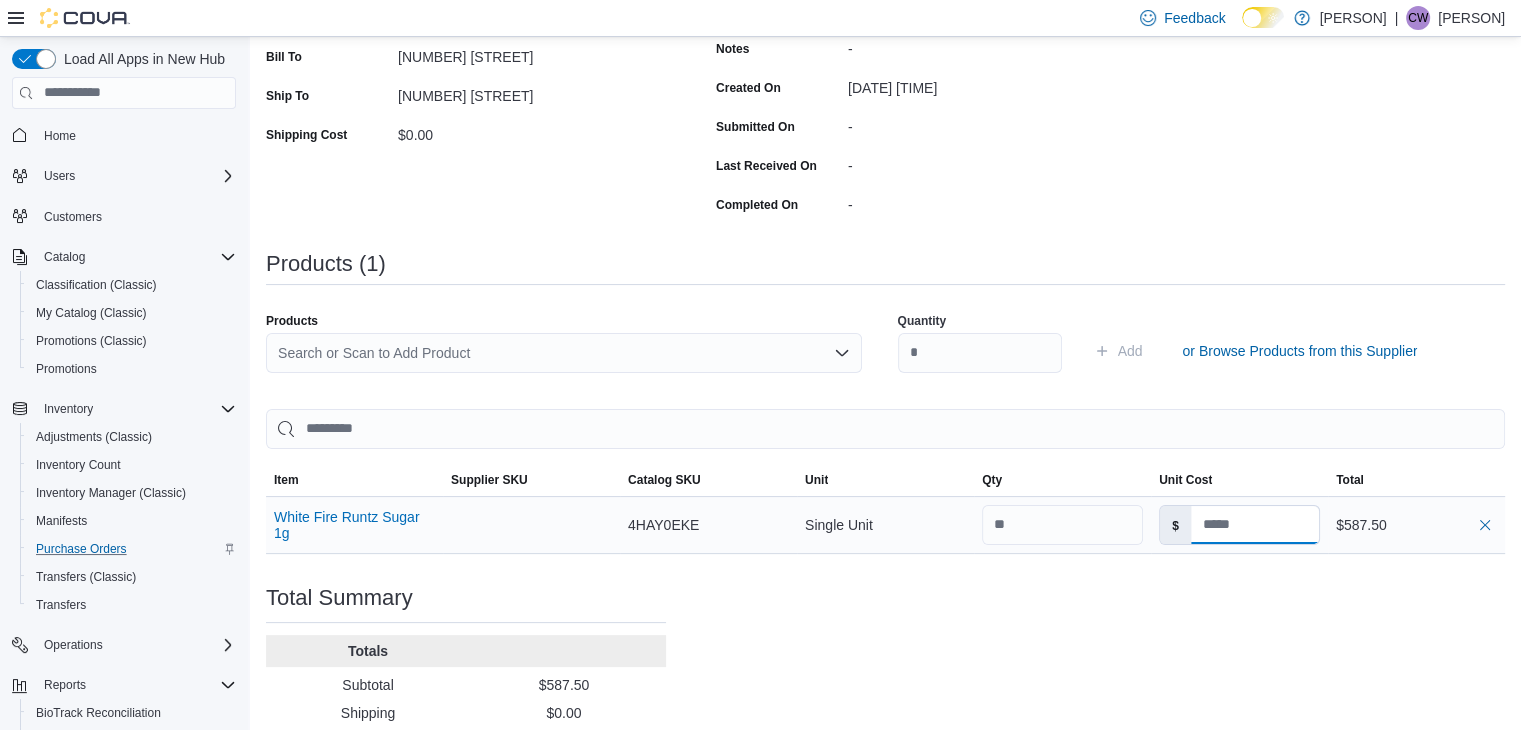 click at bounding box center [1255, 525] 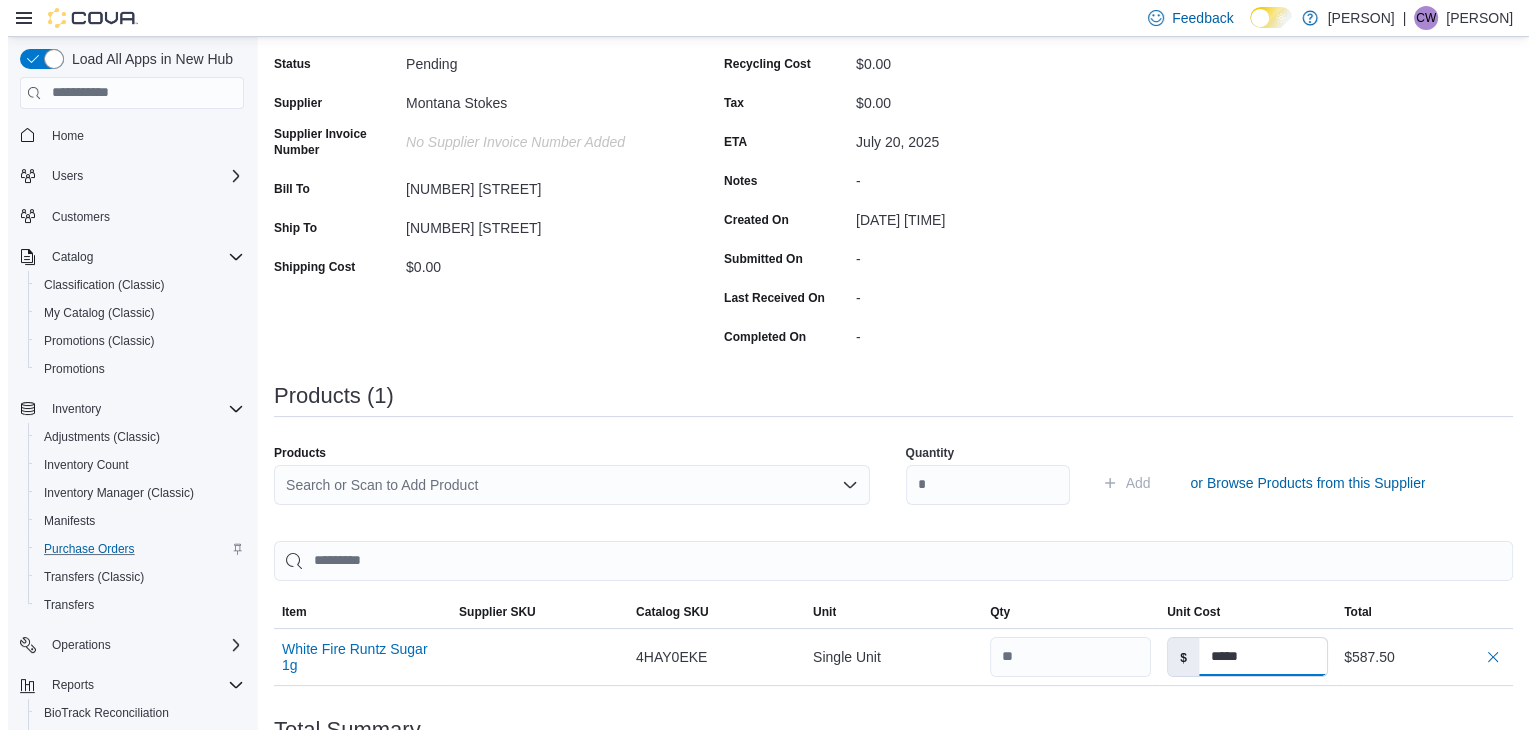 scroll, scrollTop: 0, scrollLeft: 0, axis: both 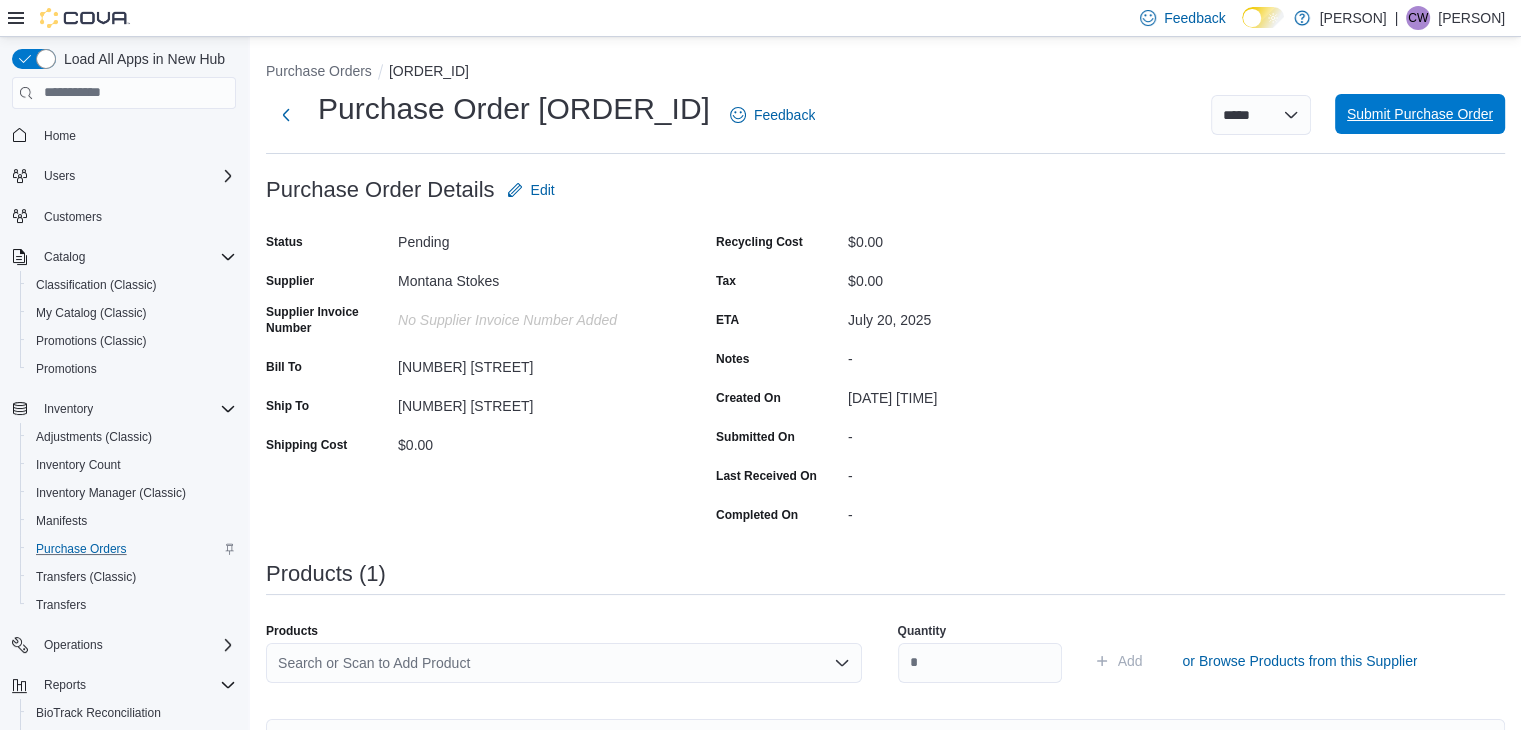 type on "*****" 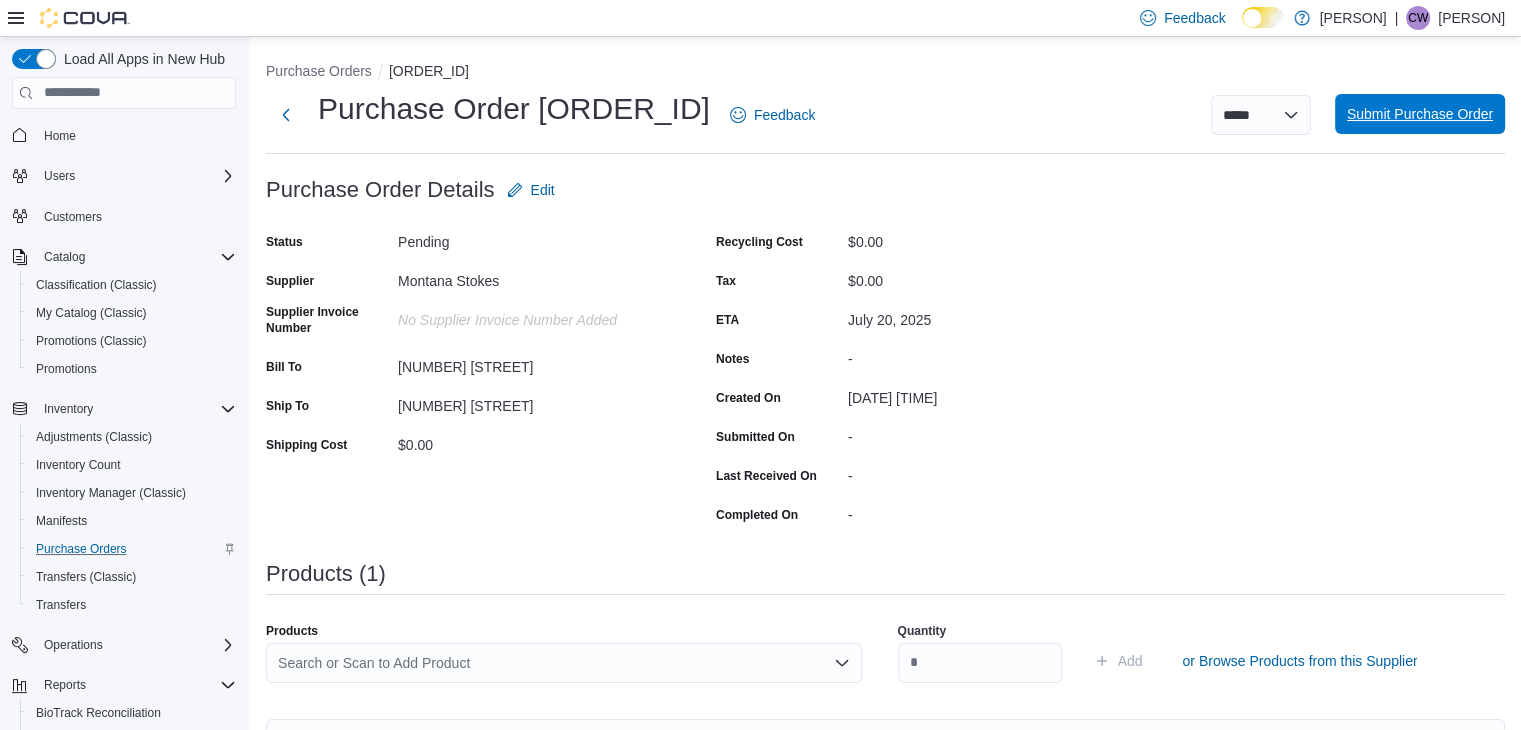 click on "Submit Purchase Order" at bounding box center (1420, 114) 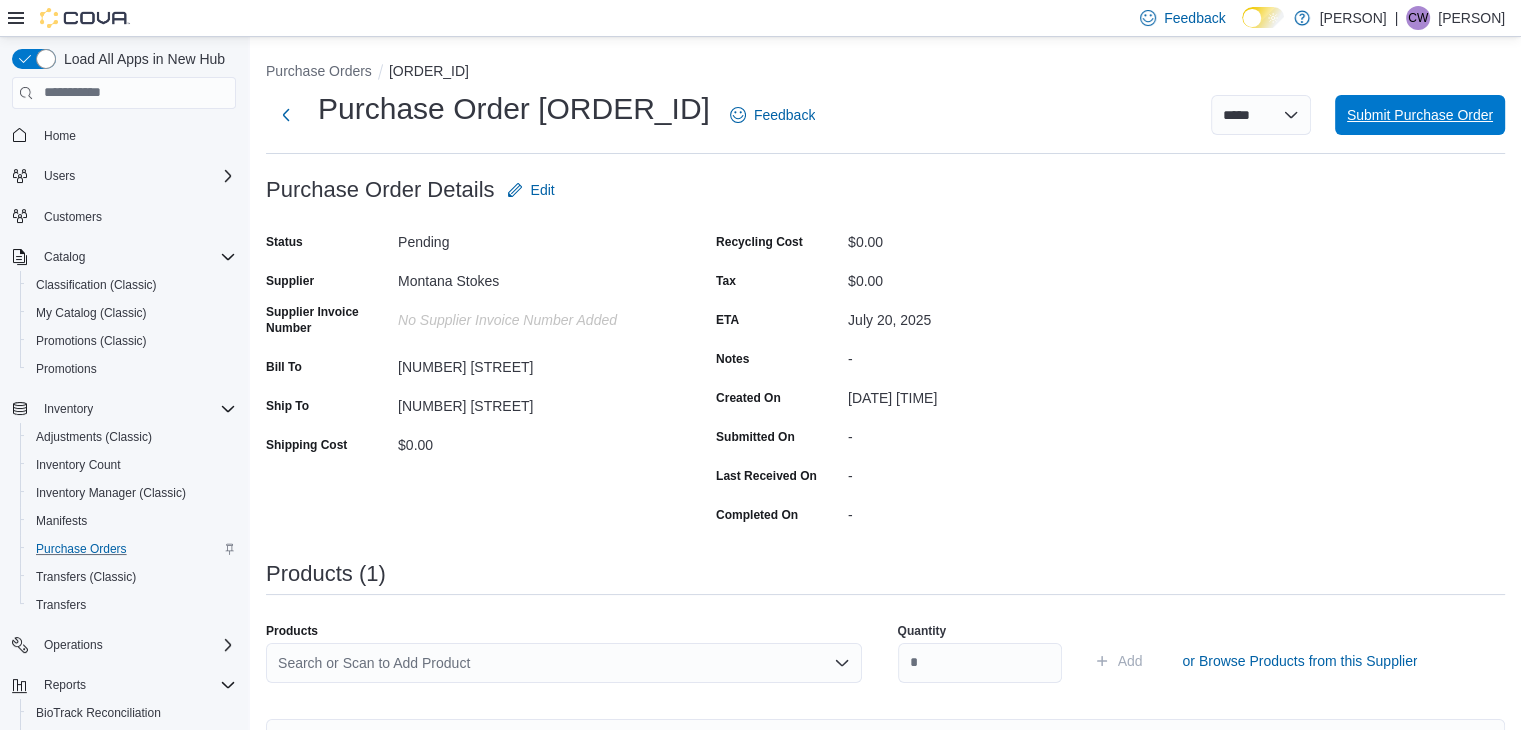 type 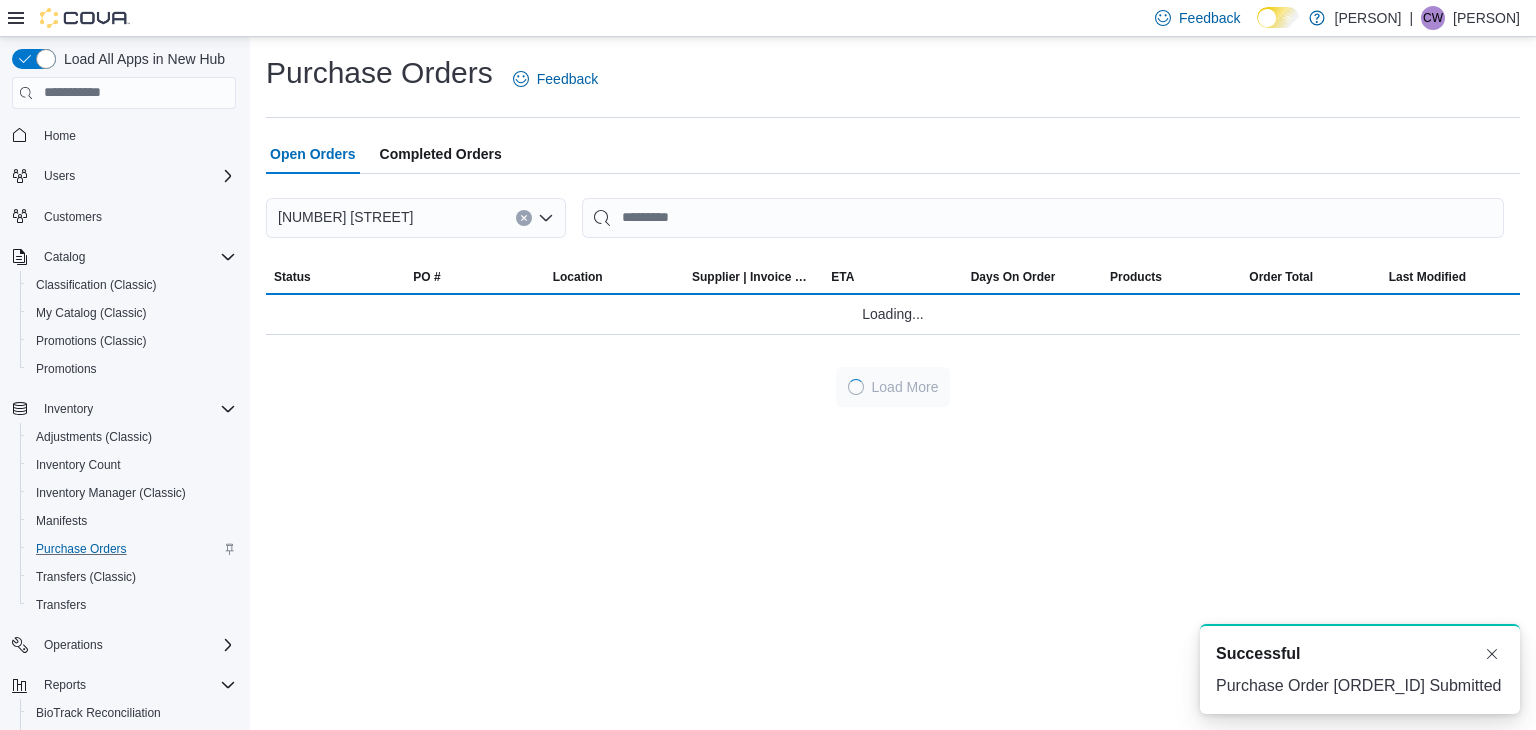 scroll, scrollTop: 0, scrollLeft: 0, axis: both 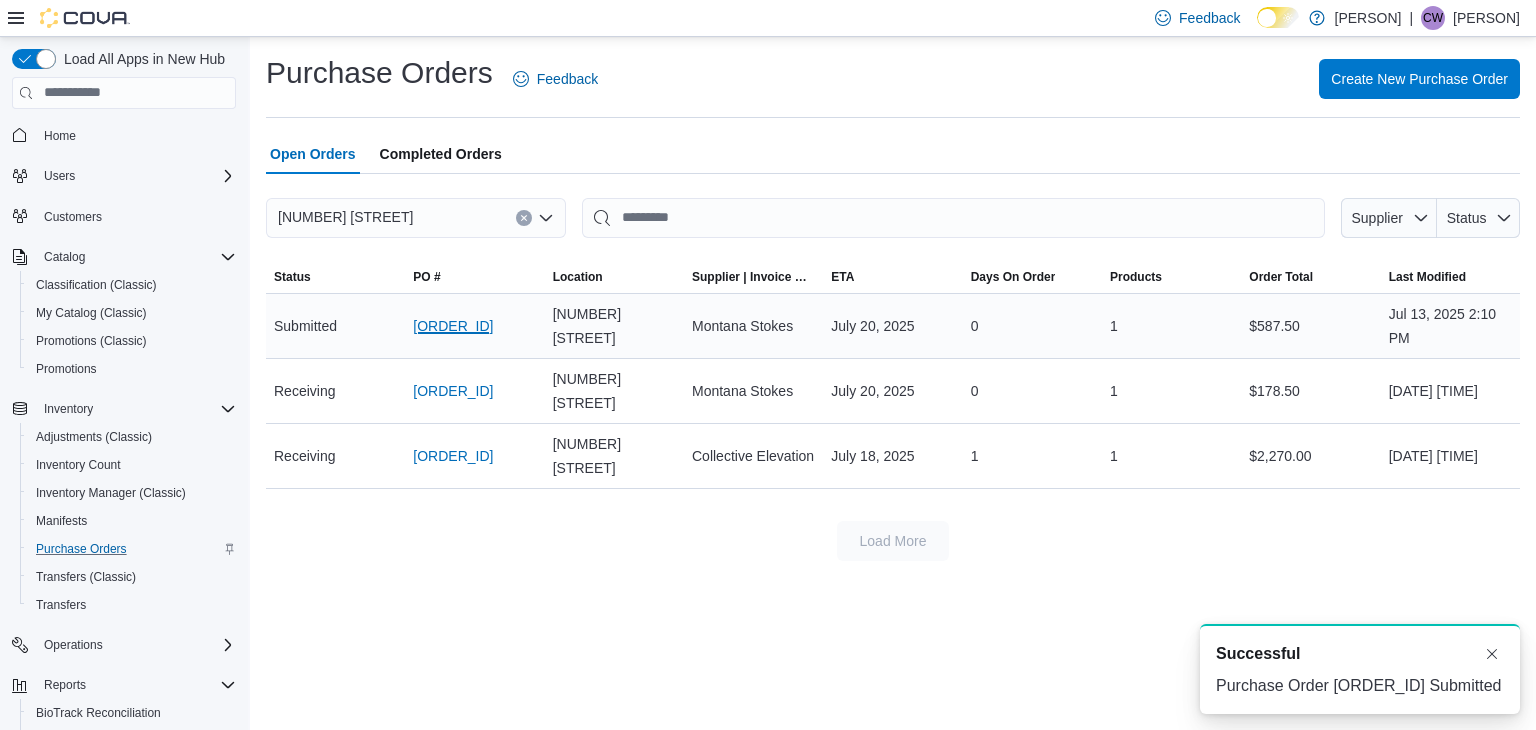 click on "[ORDER_ID]" at bounding box center [453, 326] 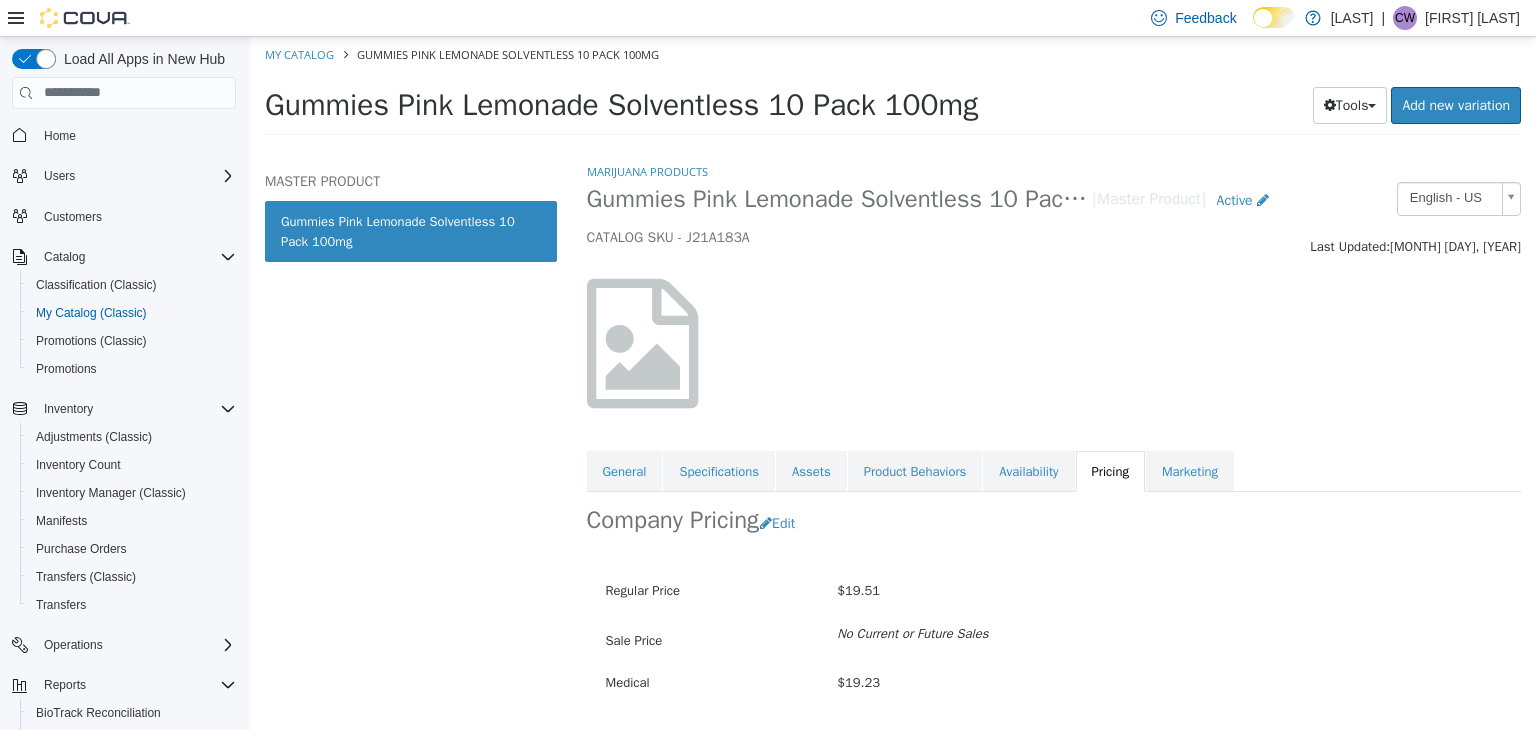 scroll, scrollTop: 0, scrollLeft: 0, axis: both 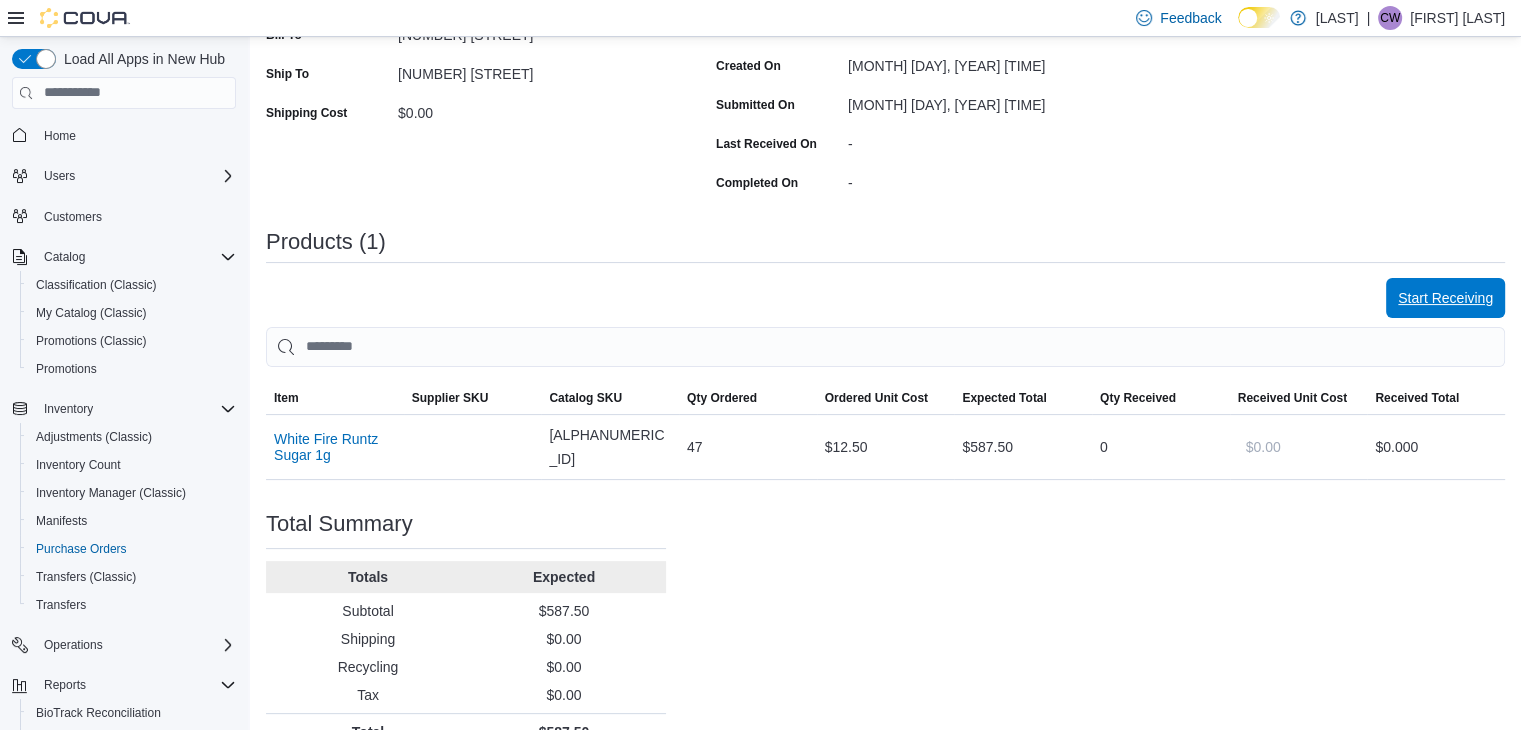 click on "Start Receiving" at bounding box center [1445, 298] 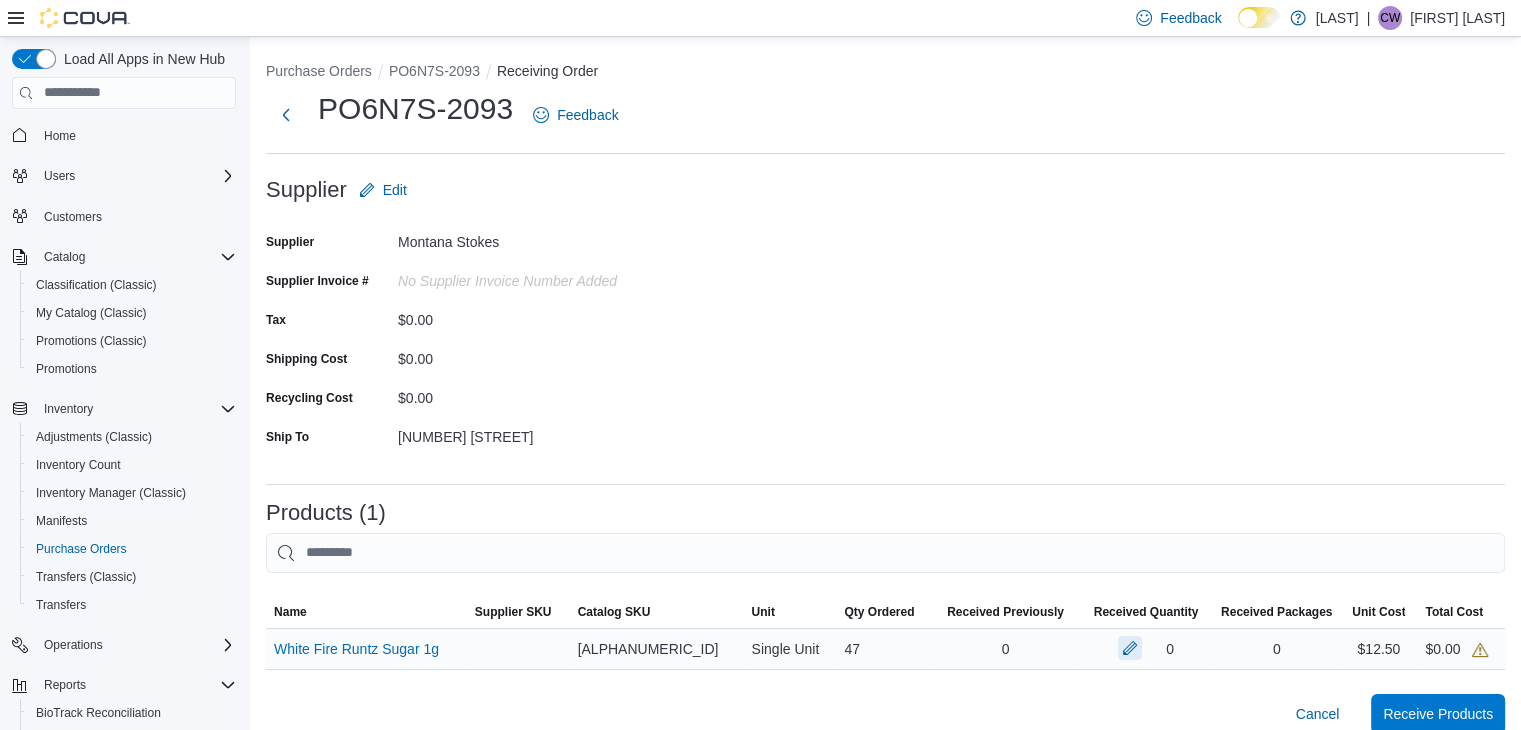 click at bounding box center (1130, 648) 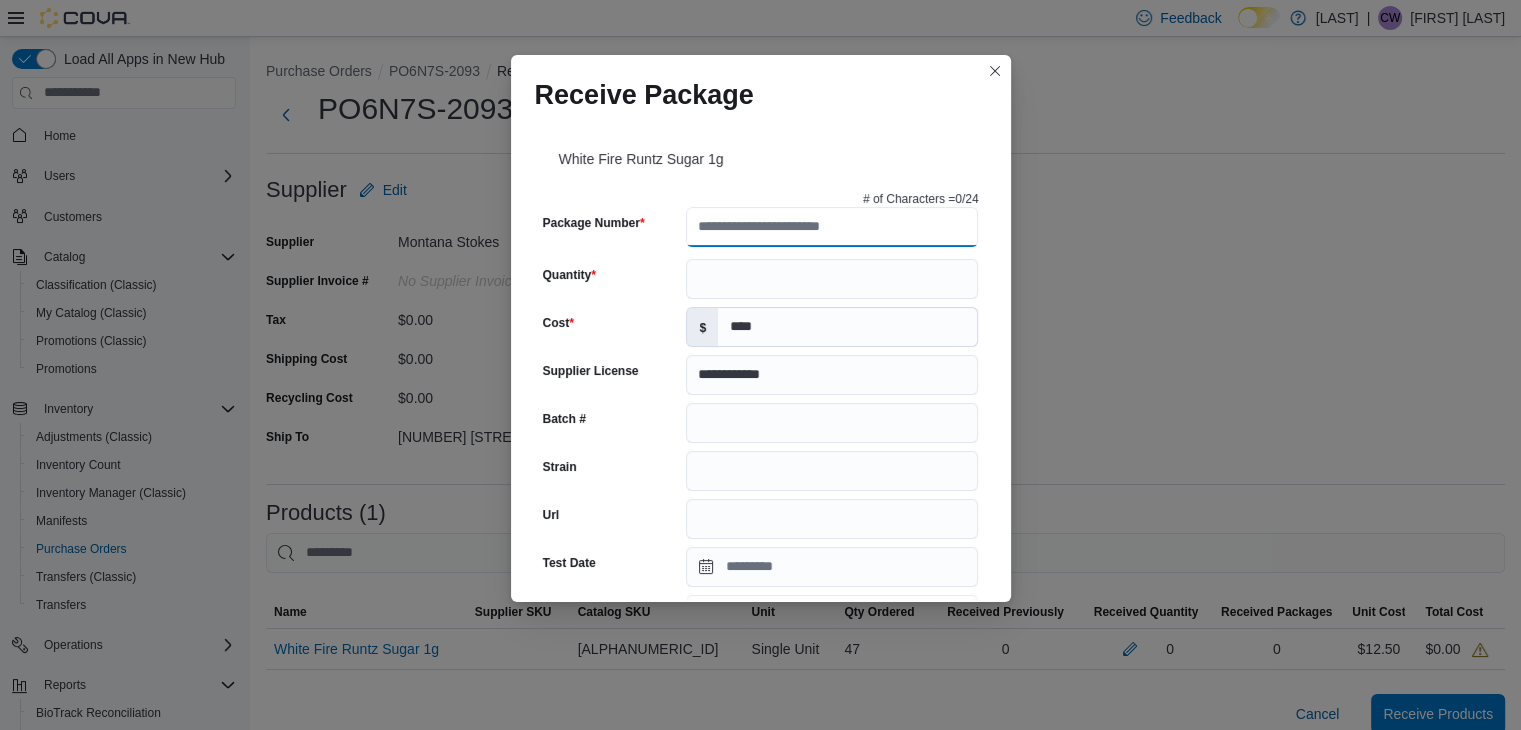 click on "Package Number" at bounding box center [832, 227] 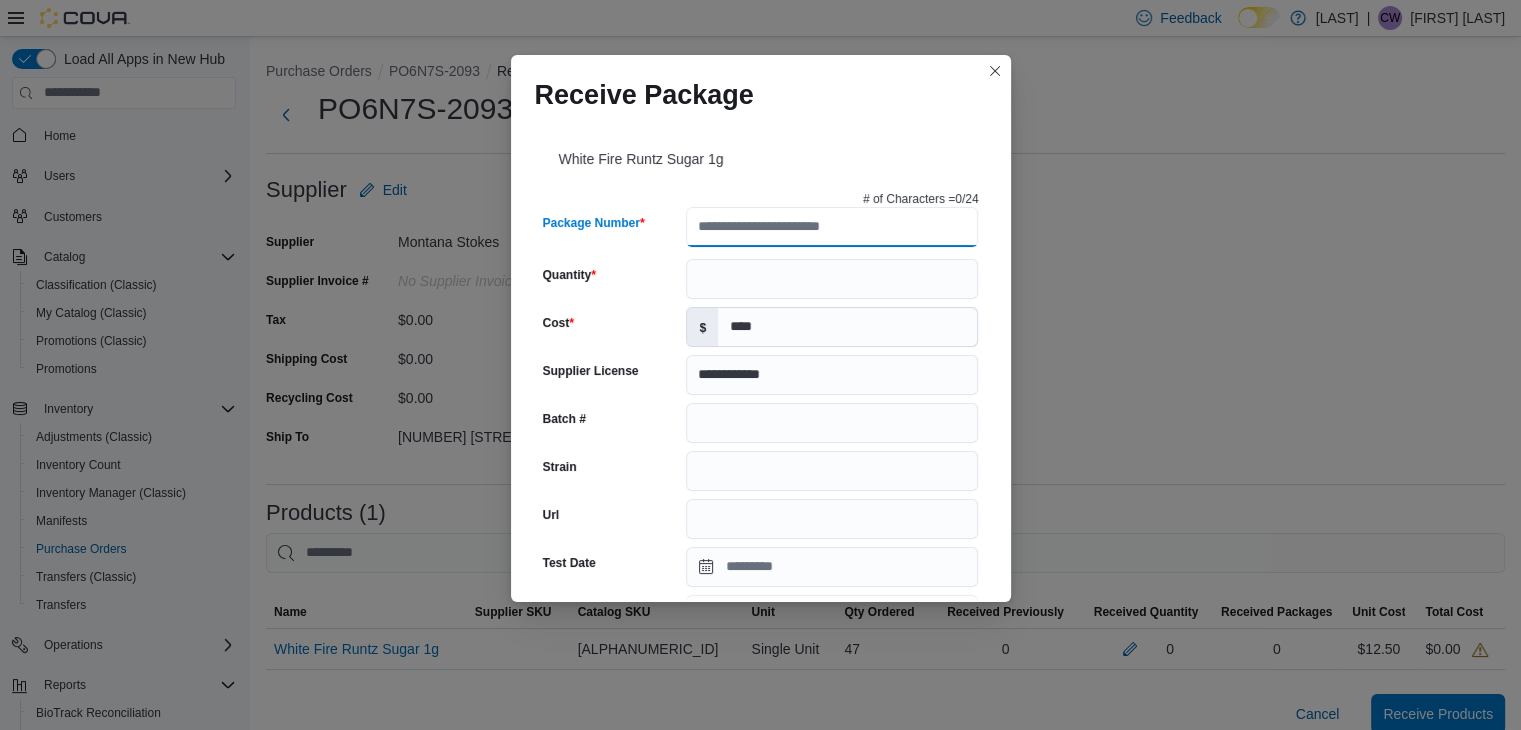 paste on "**********" 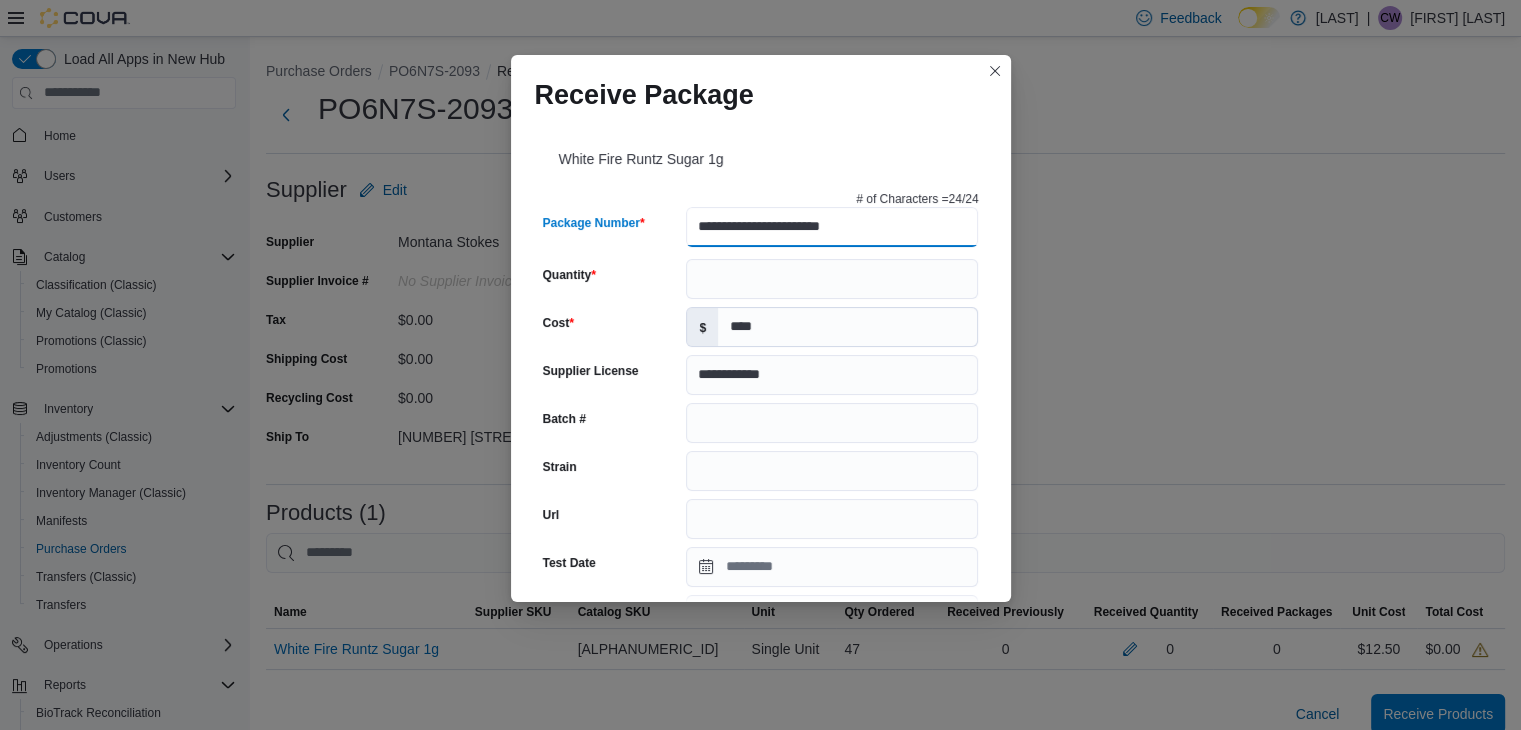 type on "**********" 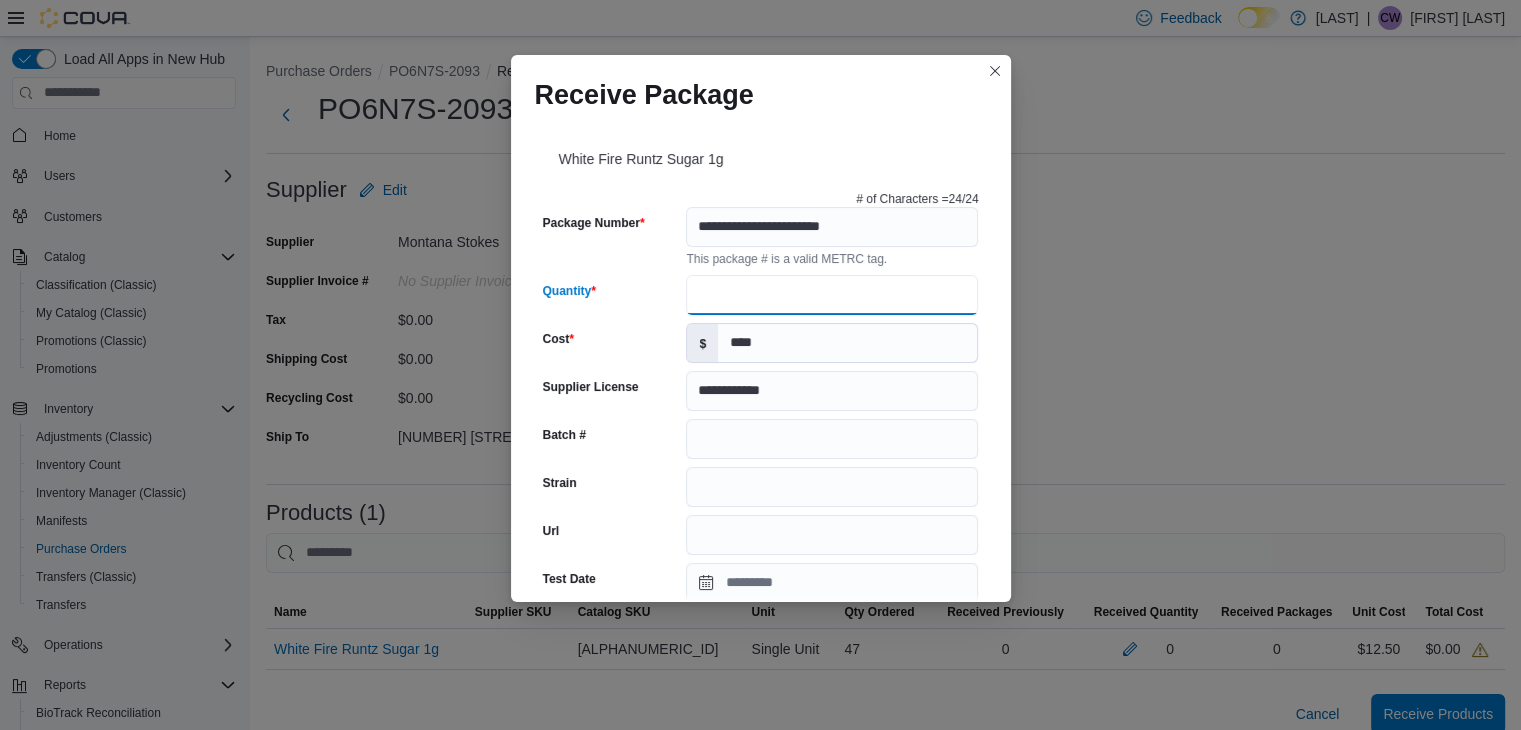 click on "Quantity" at bounding box center (832, 295) 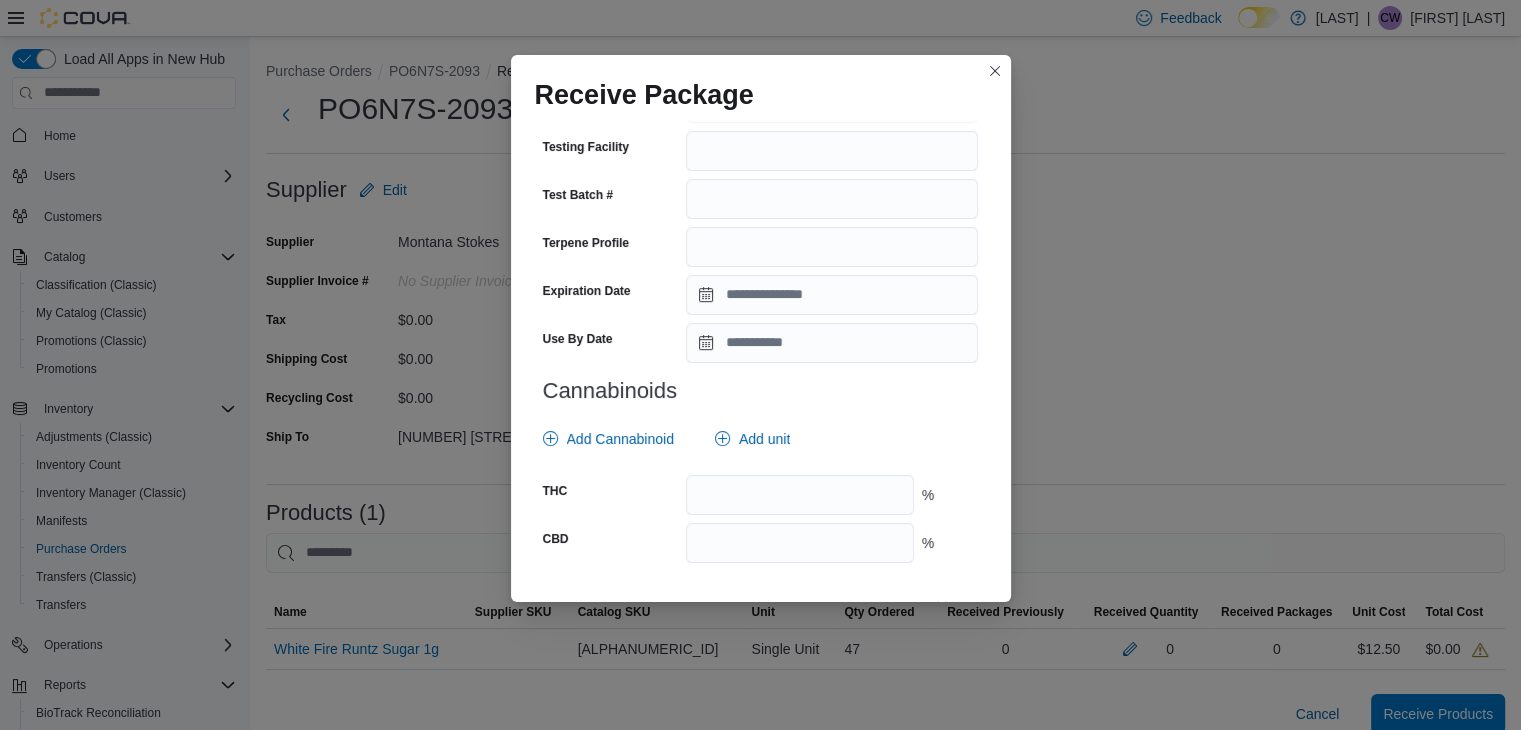 scroll, scrollTop: 720, scrollLeft: 0, axis: vertical 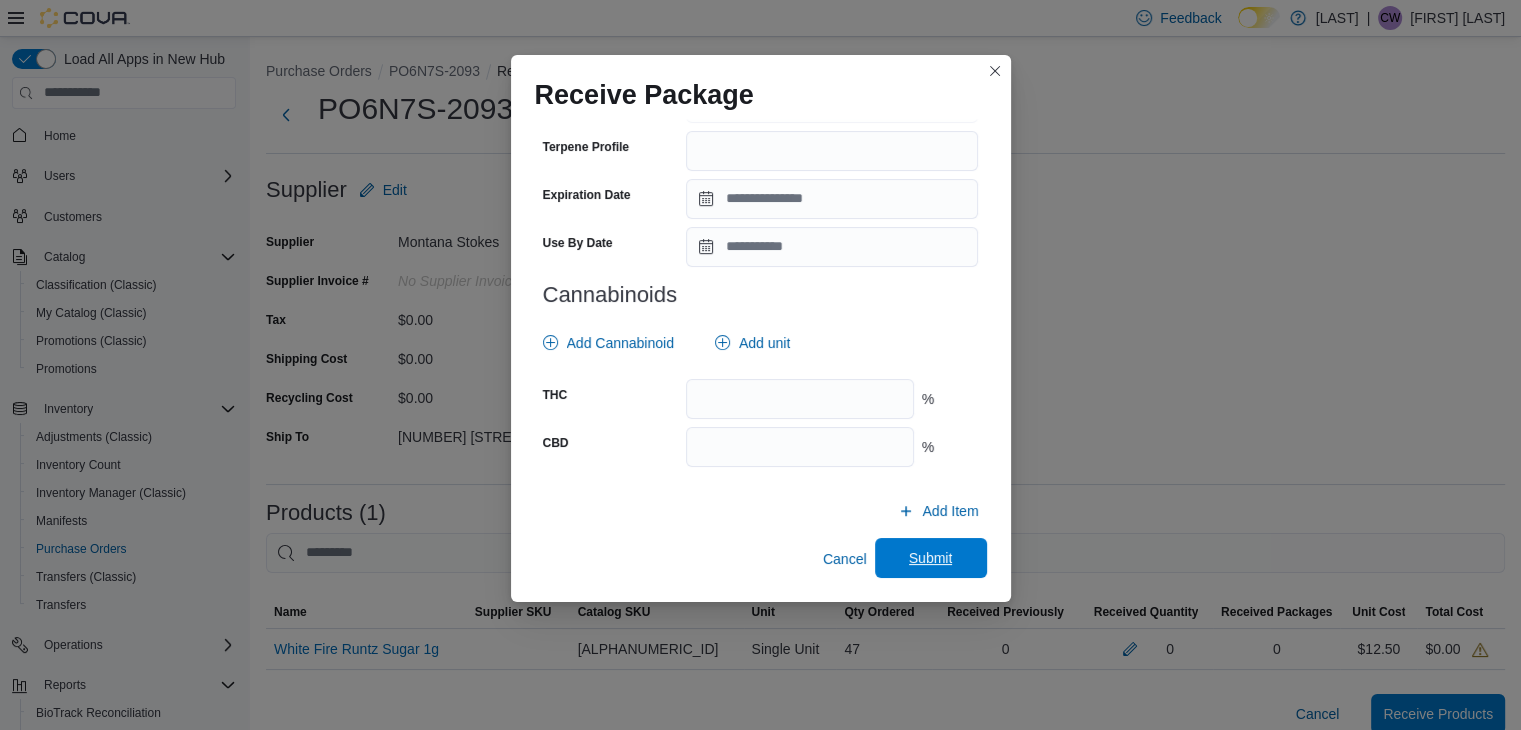 click on "Submit" at bounding box center [931, 558] 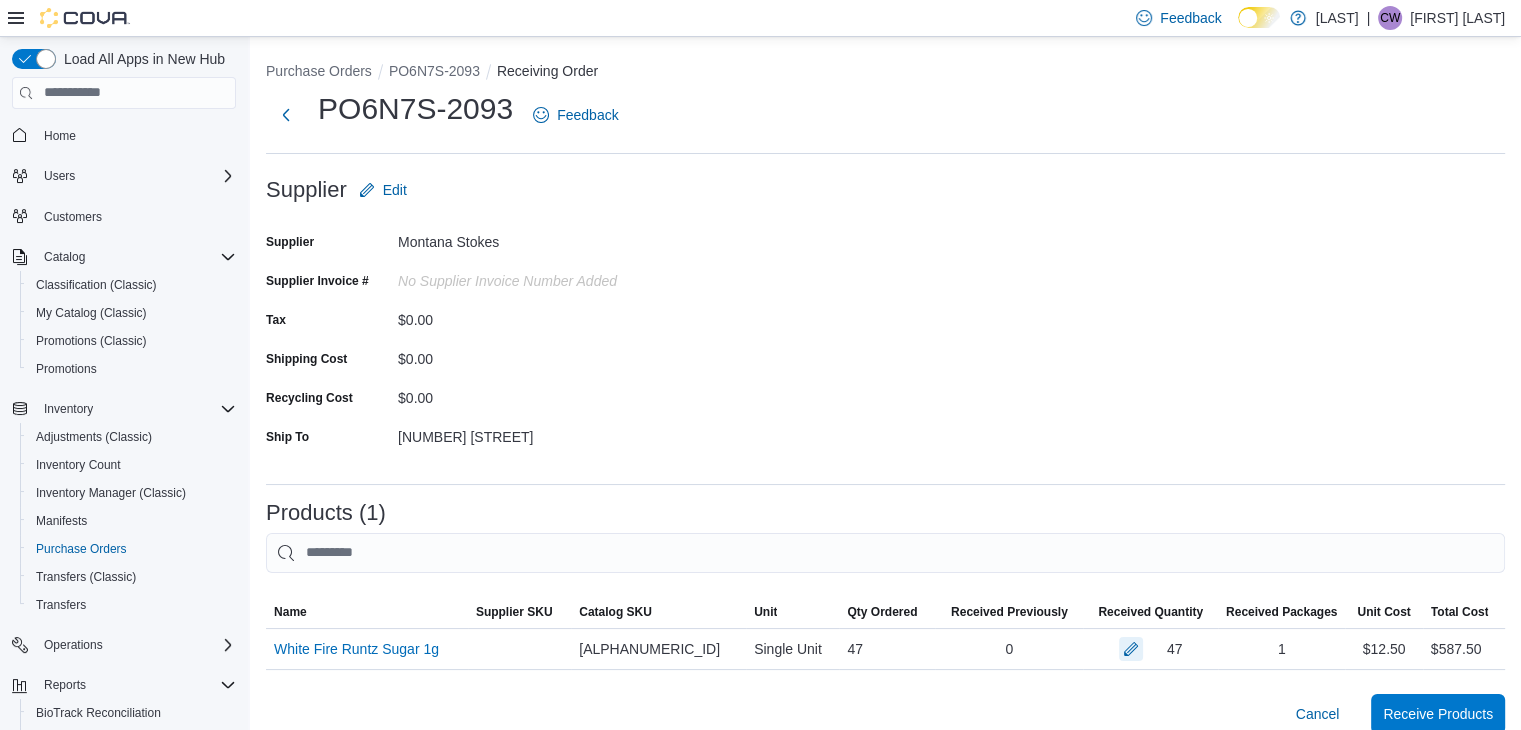 scroll, scrollTop: 257, scrollLeft: 0, axis: vertical 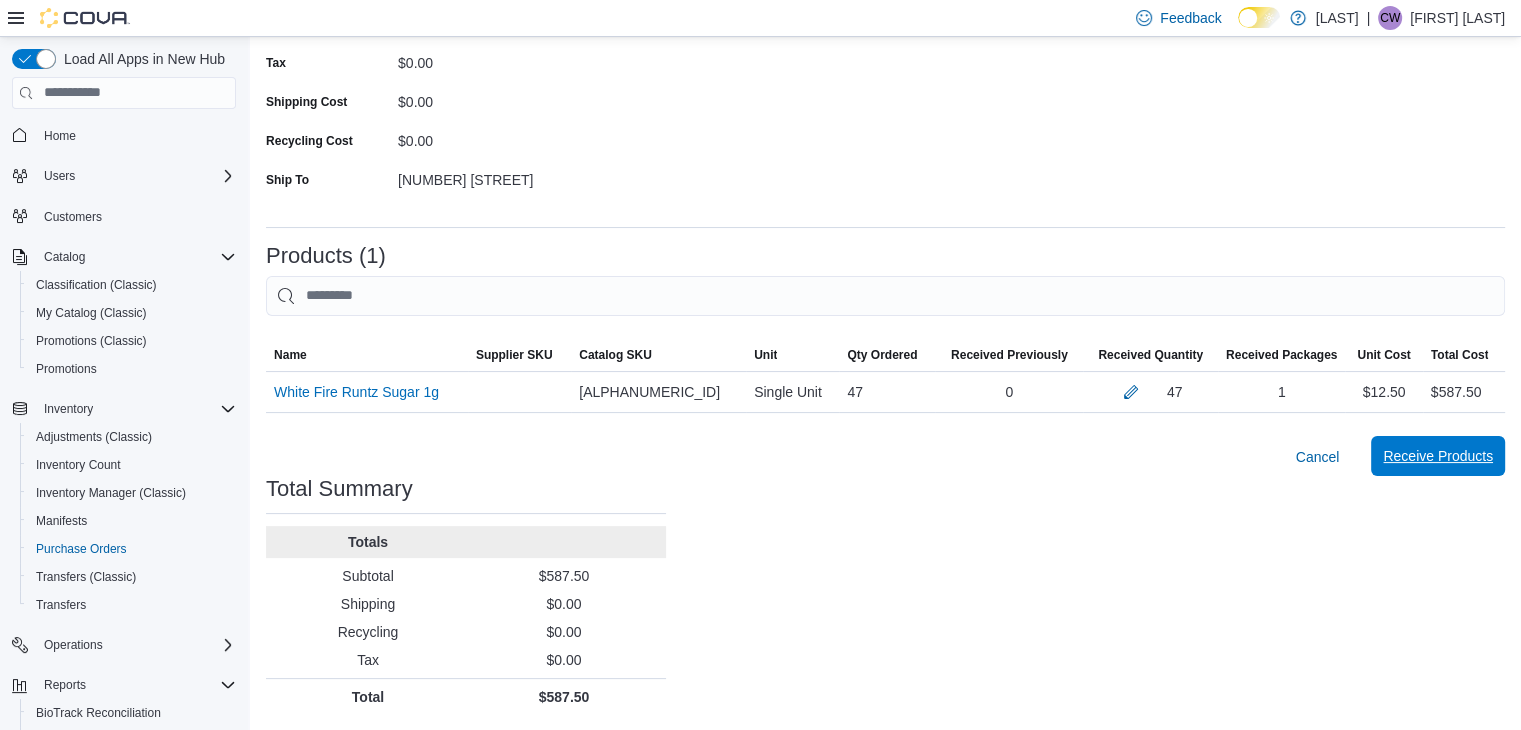 click on "Receive Products" at bounding box center (1438, 456) 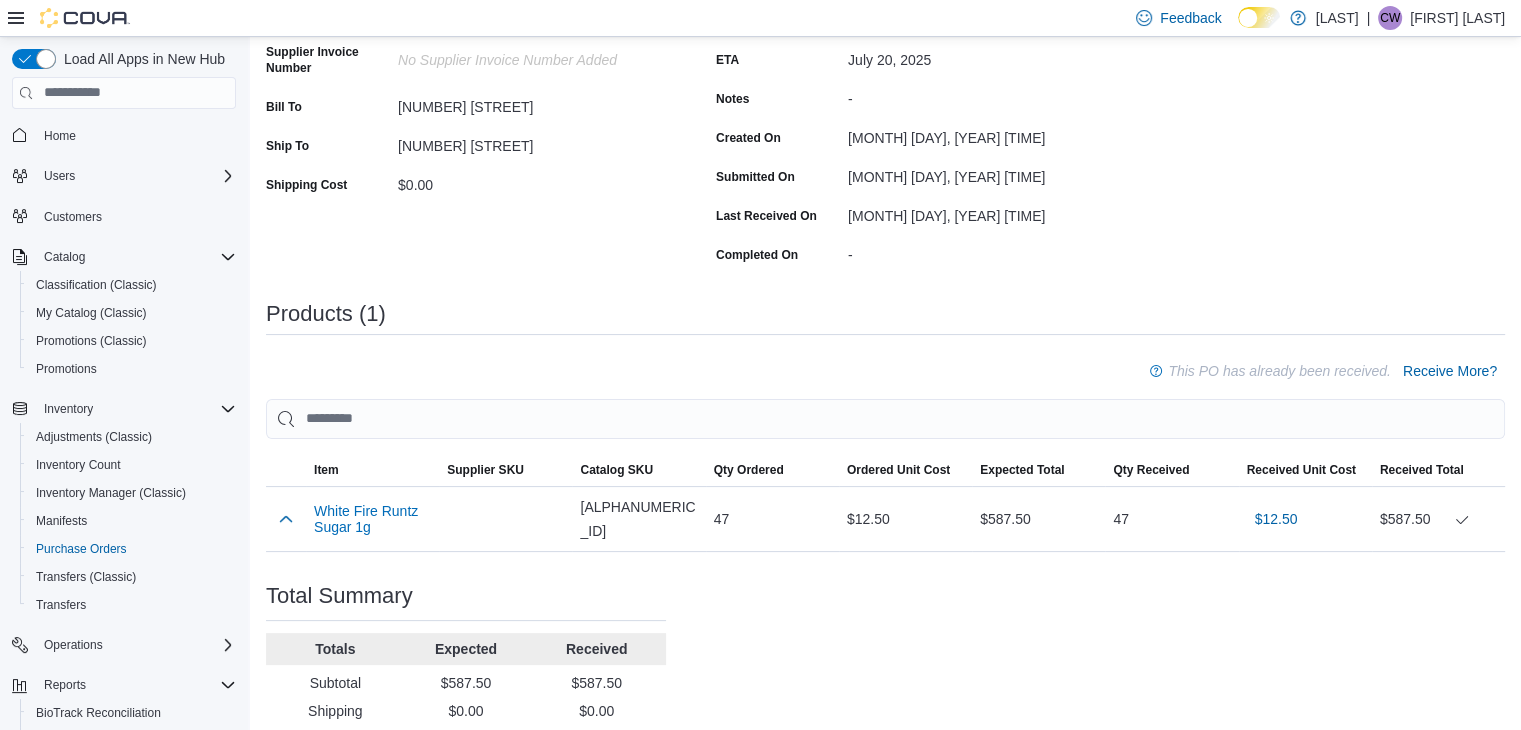 scroll, scrollTop: 271, scrollLeft: 0, axis: vertical 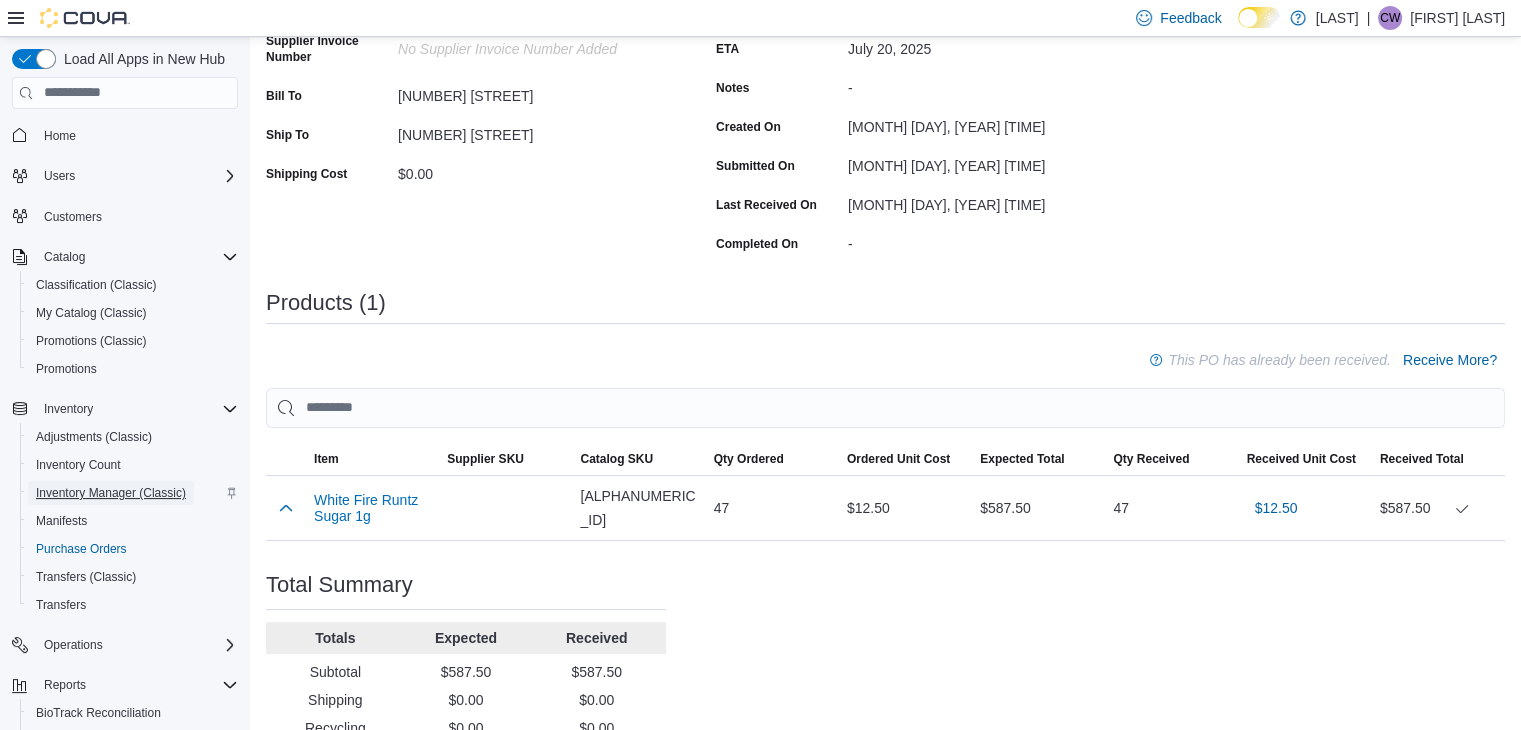click on "Inventory Manager (Classic)" at bounding box center (111, 493) 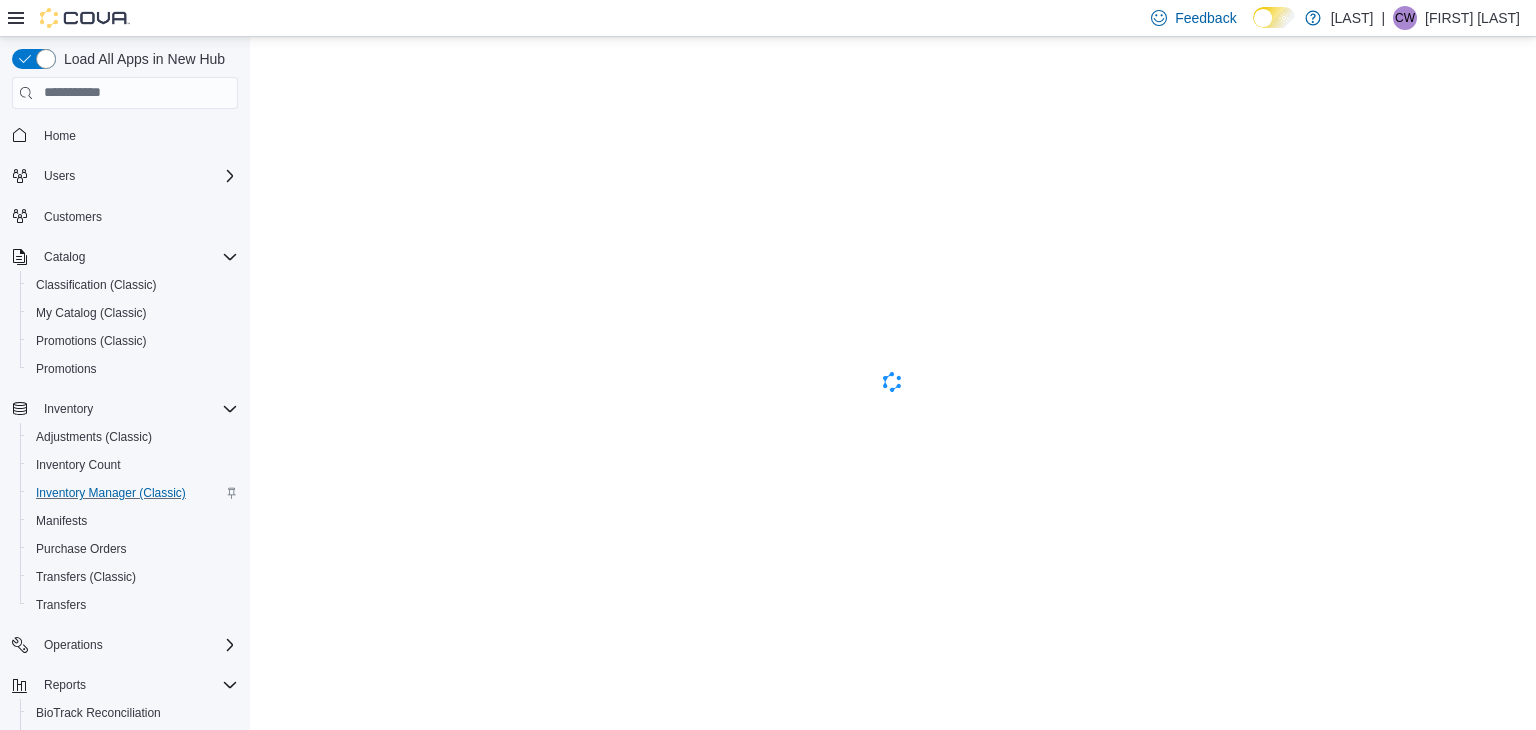 scroll, scrollTop: 0, scrollLeft: 0, axis: both 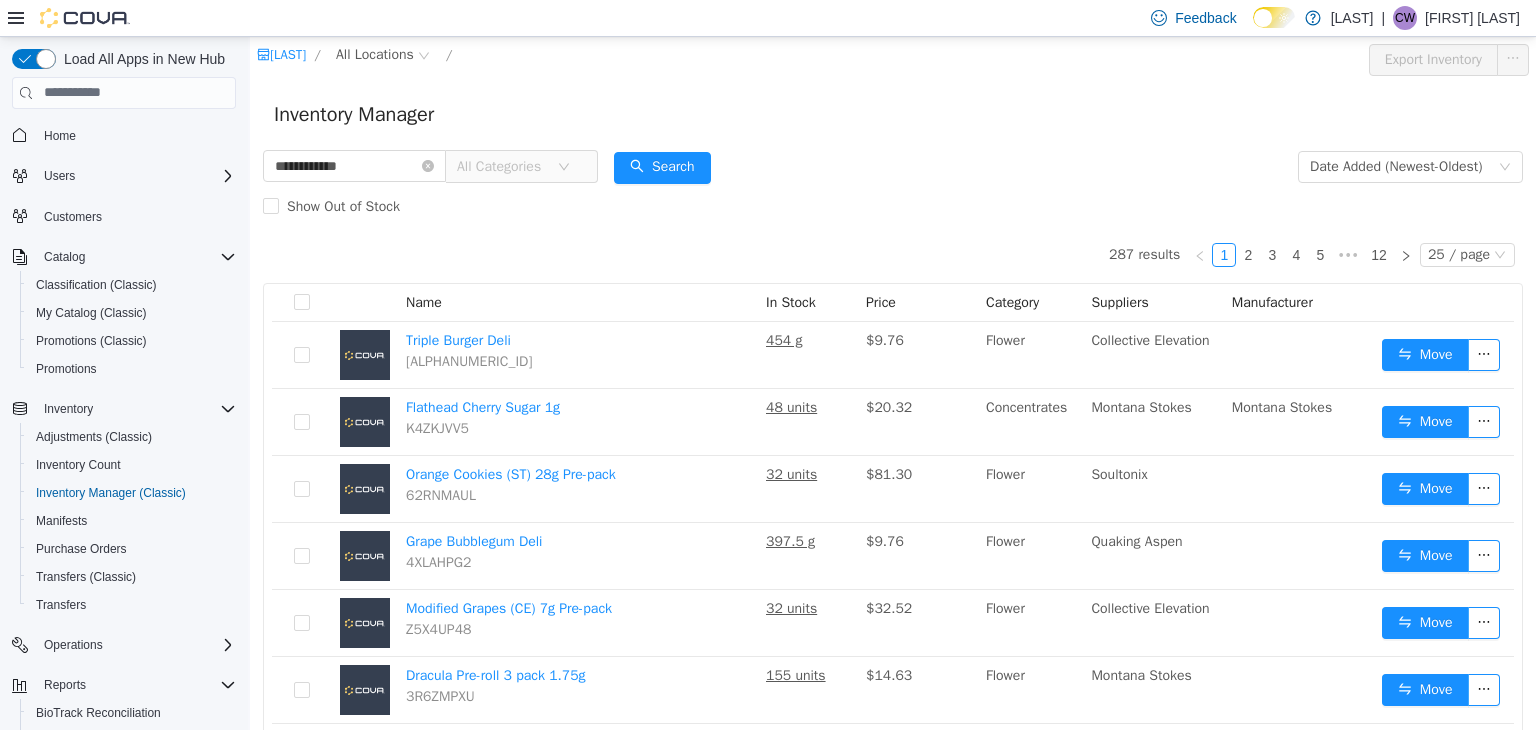 type on "**********" 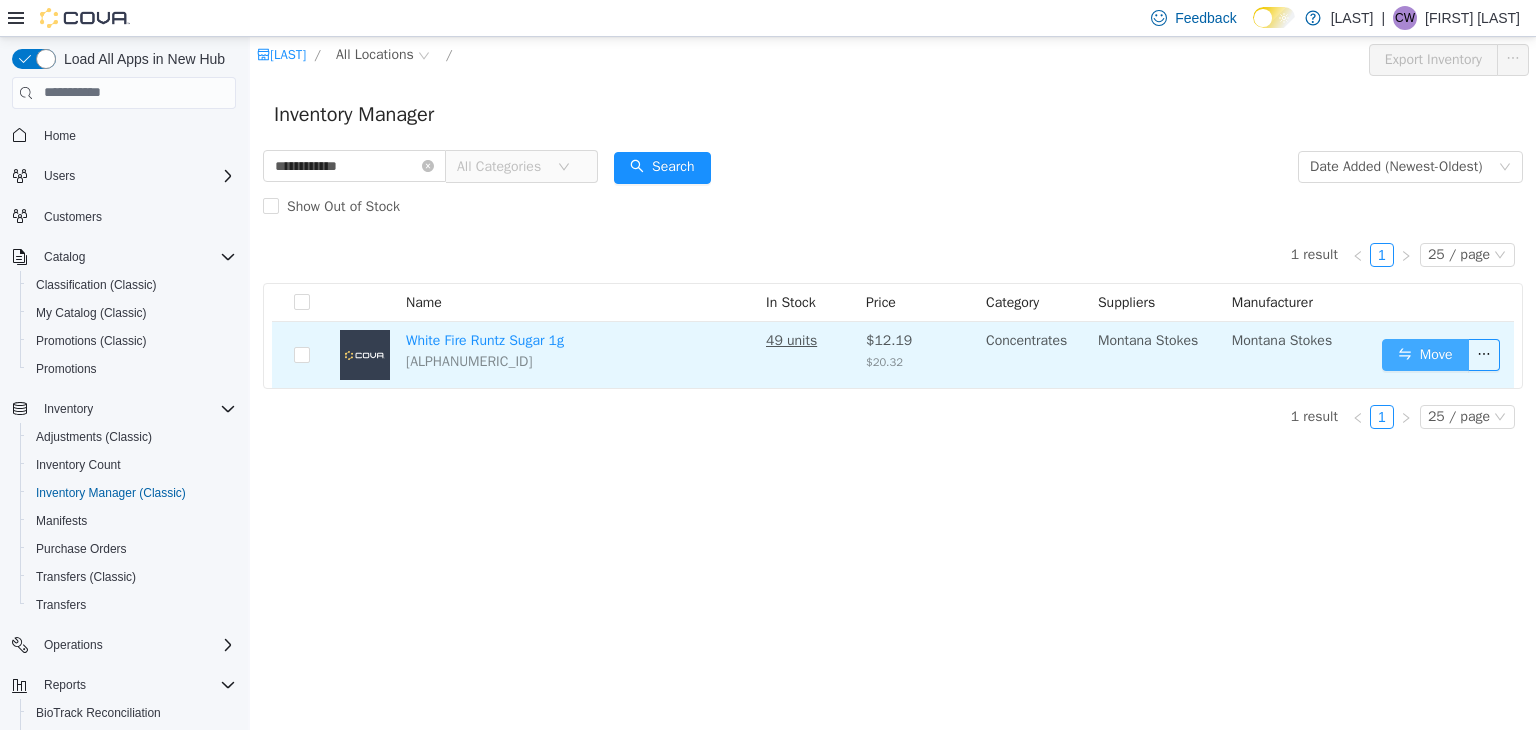 click on "Move" at bounding box center (1425, 354) 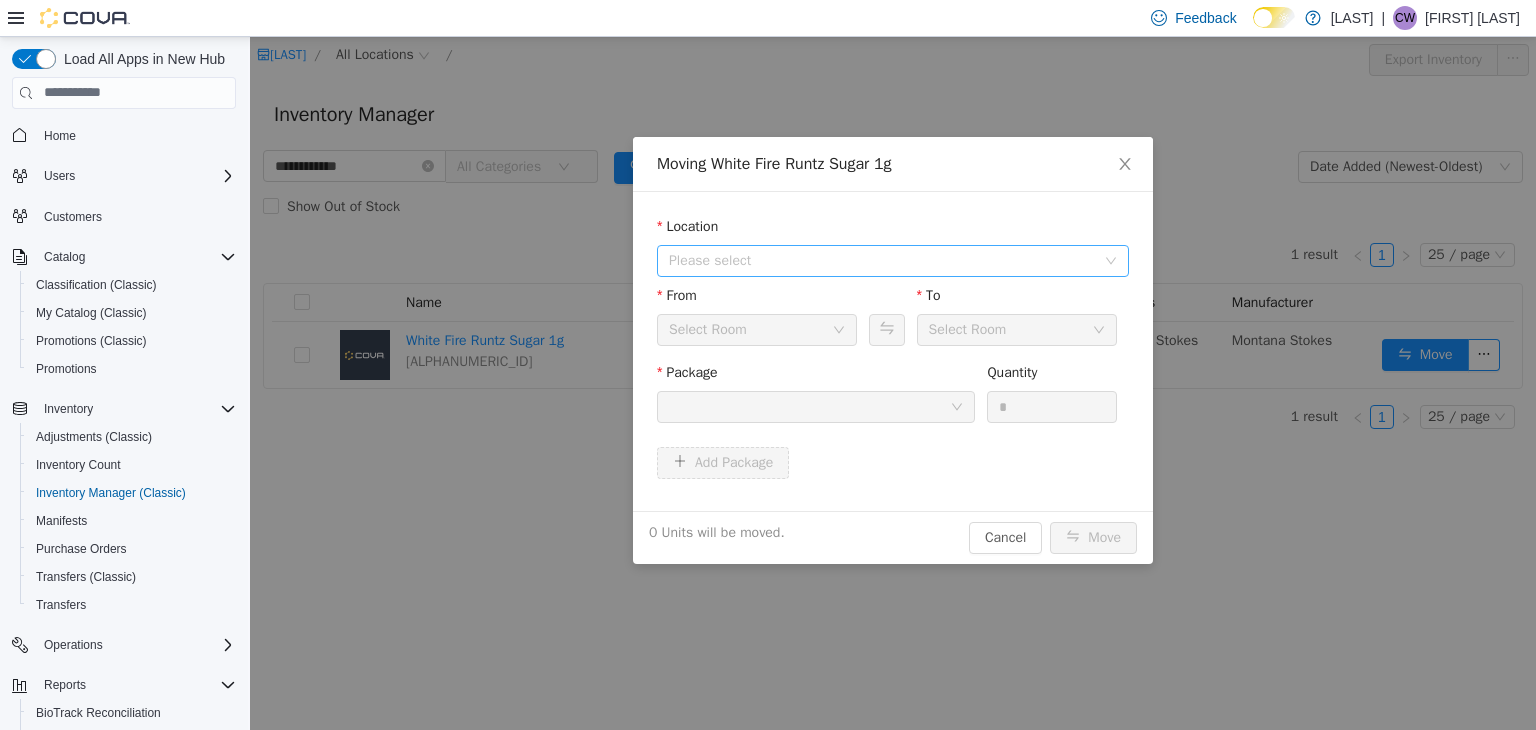 click on "Please select" at bounding box center [882, 260] 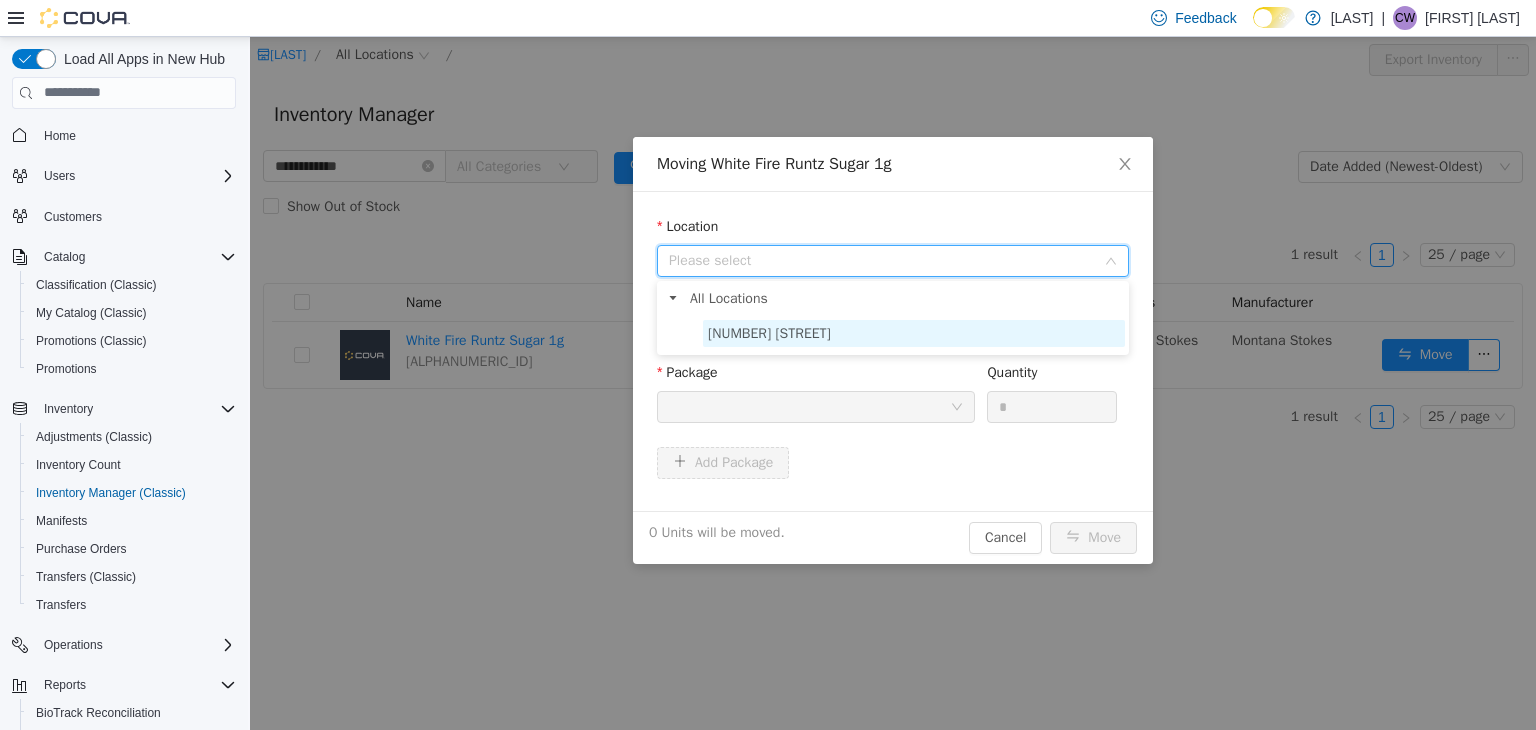click on "[NUMBER] [STREET]" at bounding box center (769, 332) 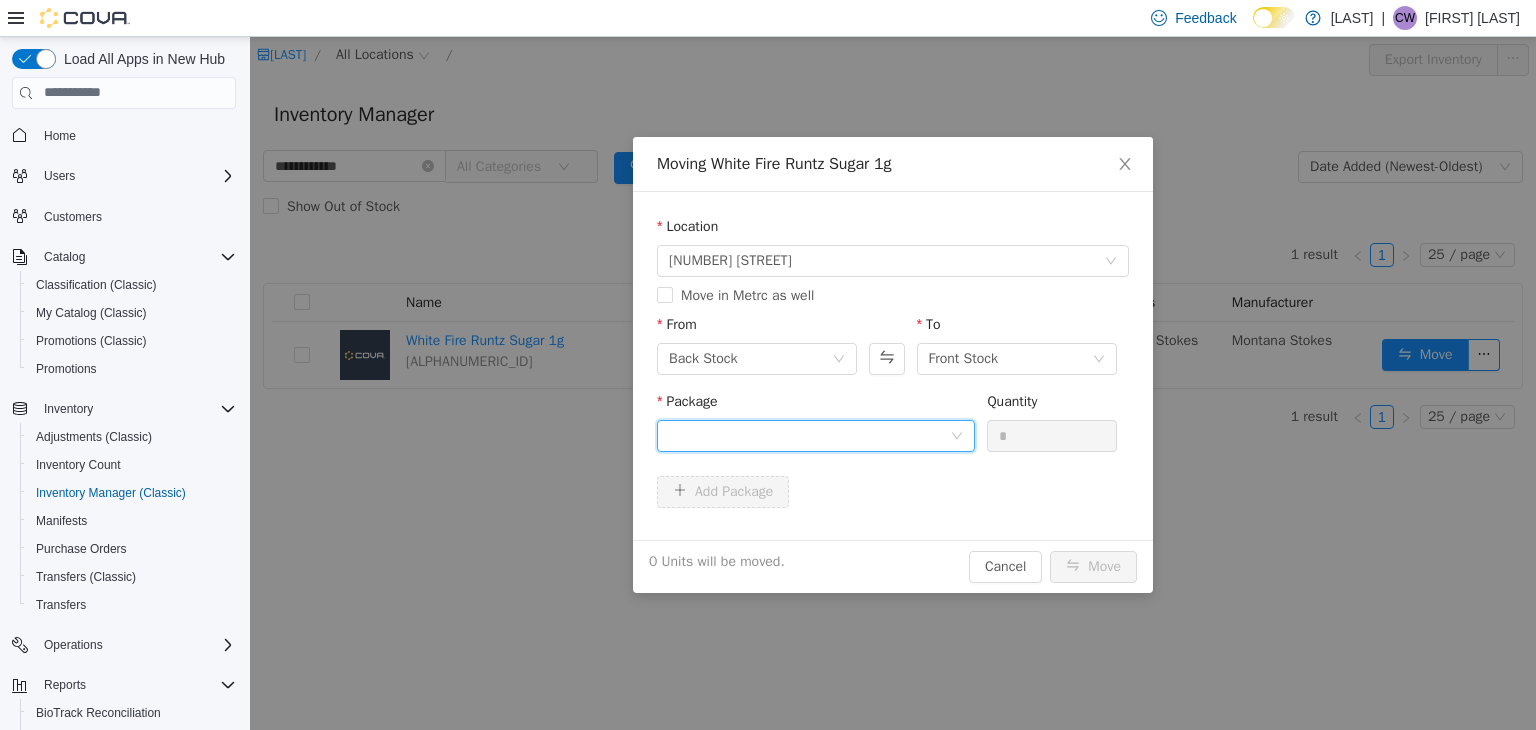 click at bounding box center (809, 435) 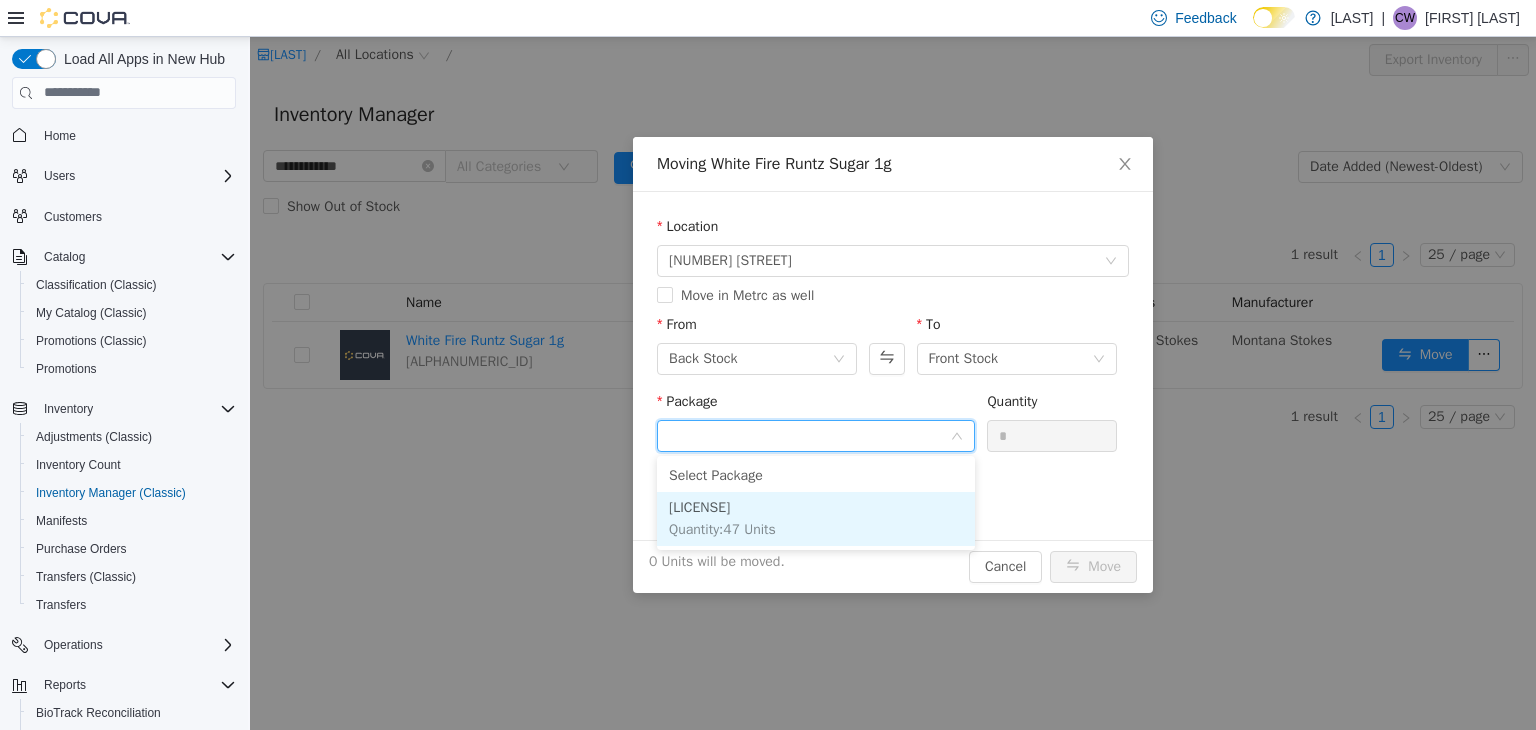 click on "1A4080100003265000001433" at bounding box center [699, 506] 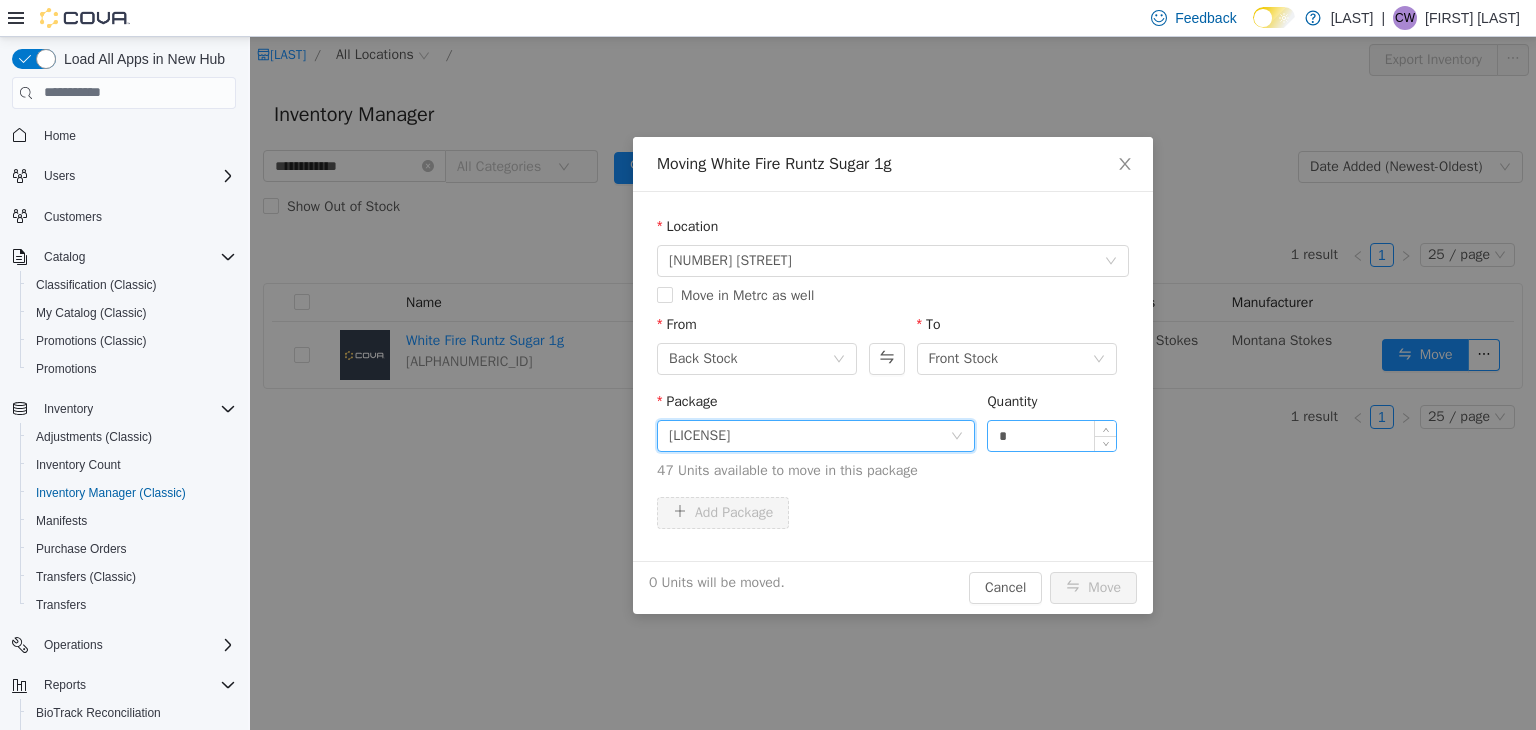 click on "*" at bounding box center [1052, 435] 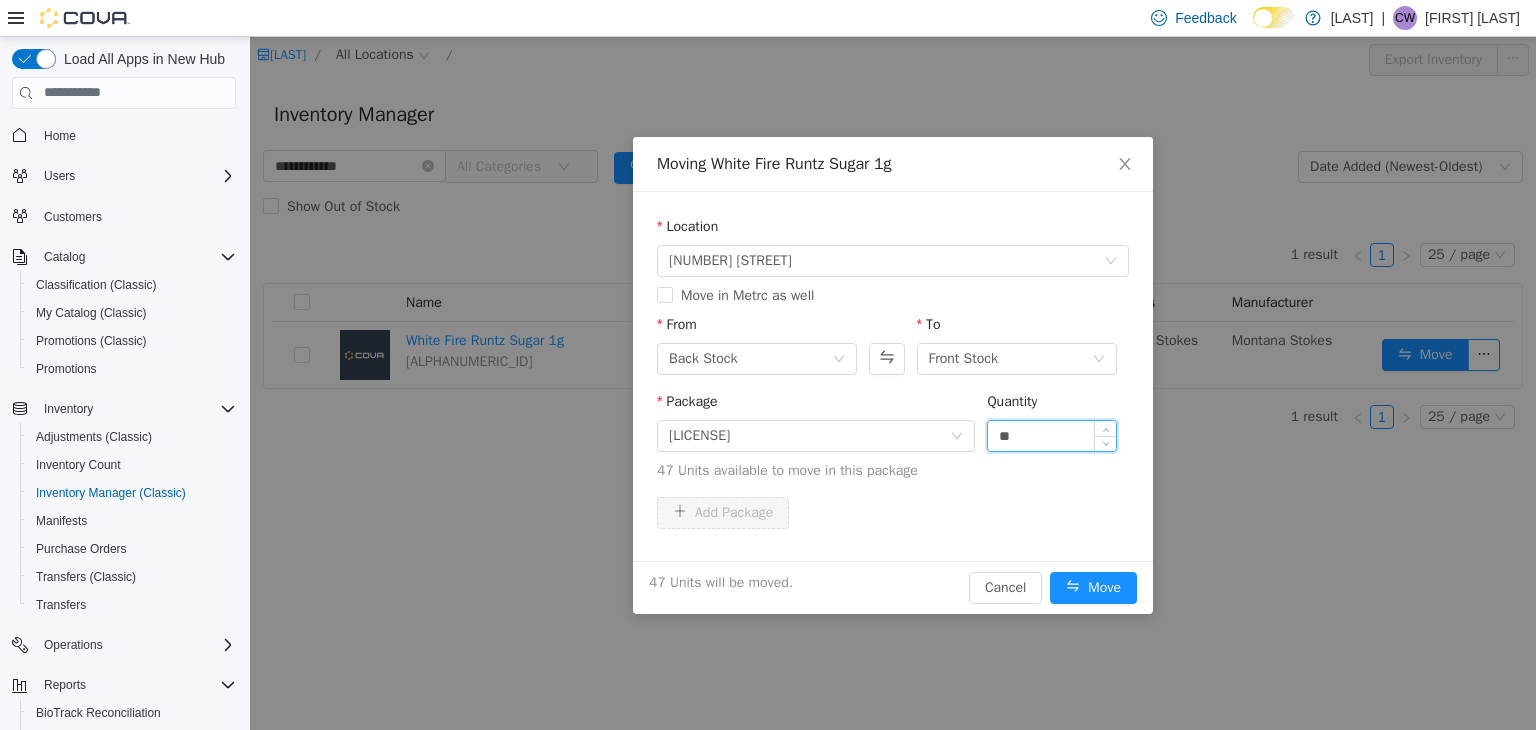 type on "**" 